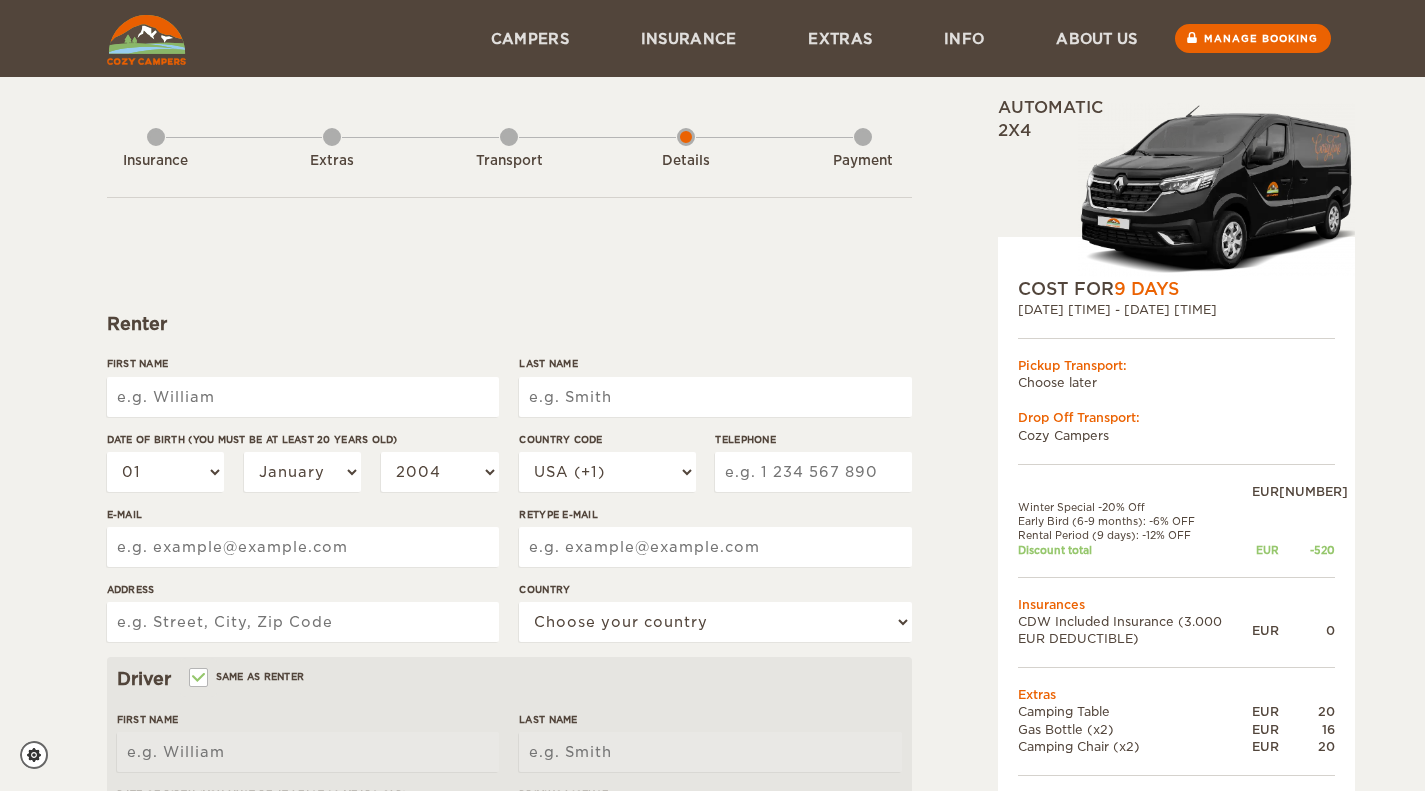 scroll, scrollTop: 0, scrollLeft: 0, axis: both 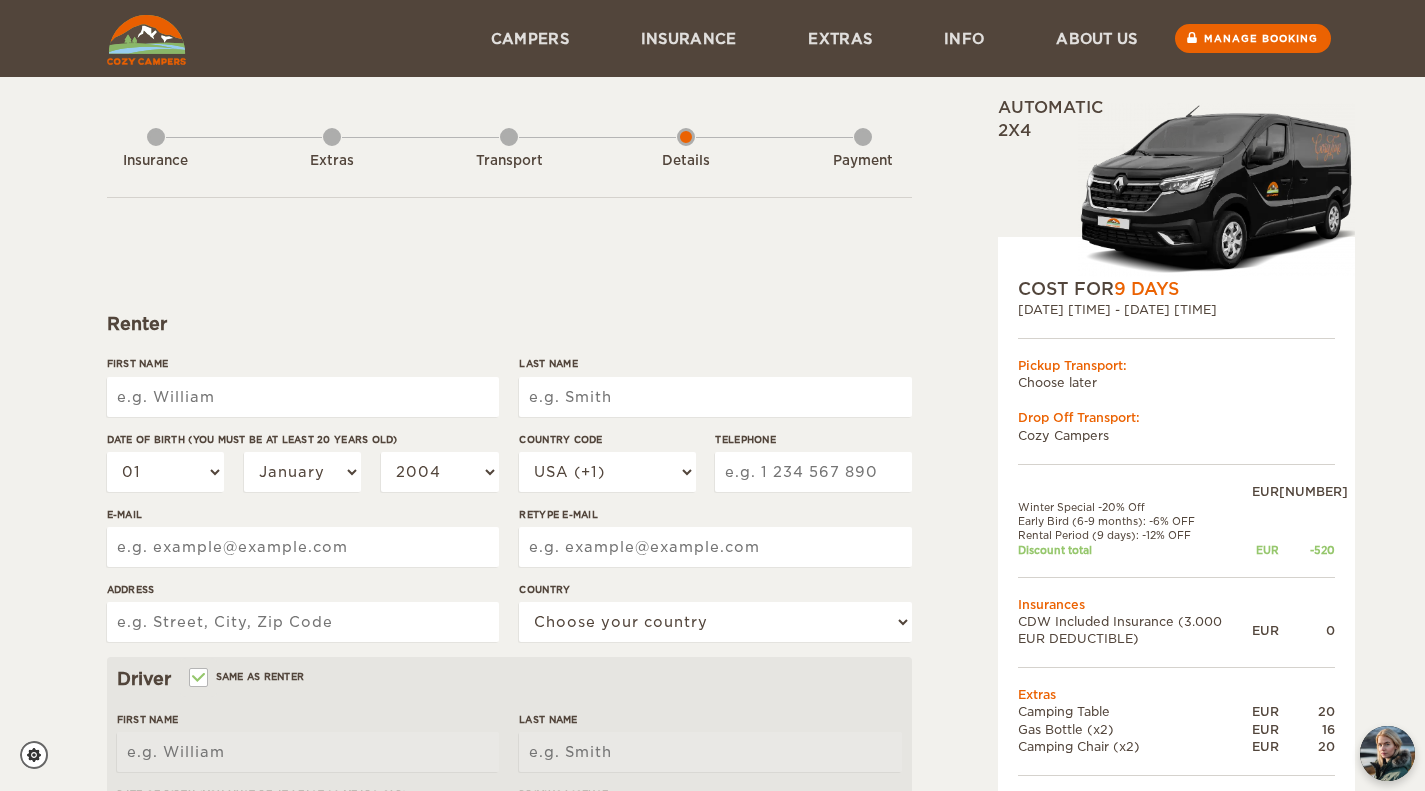 click on "First Name" at bounding box center (303, 397) 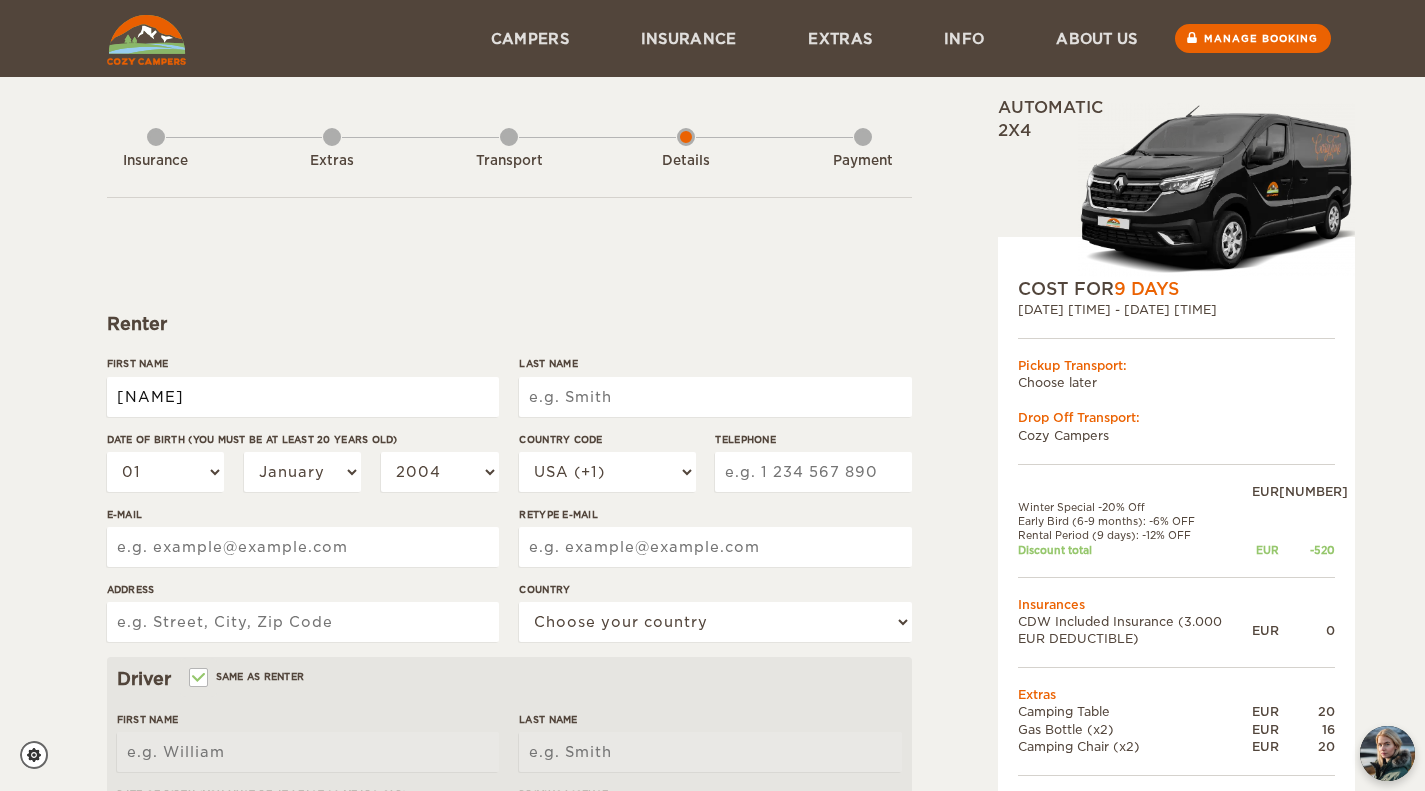 type on "Bianca" 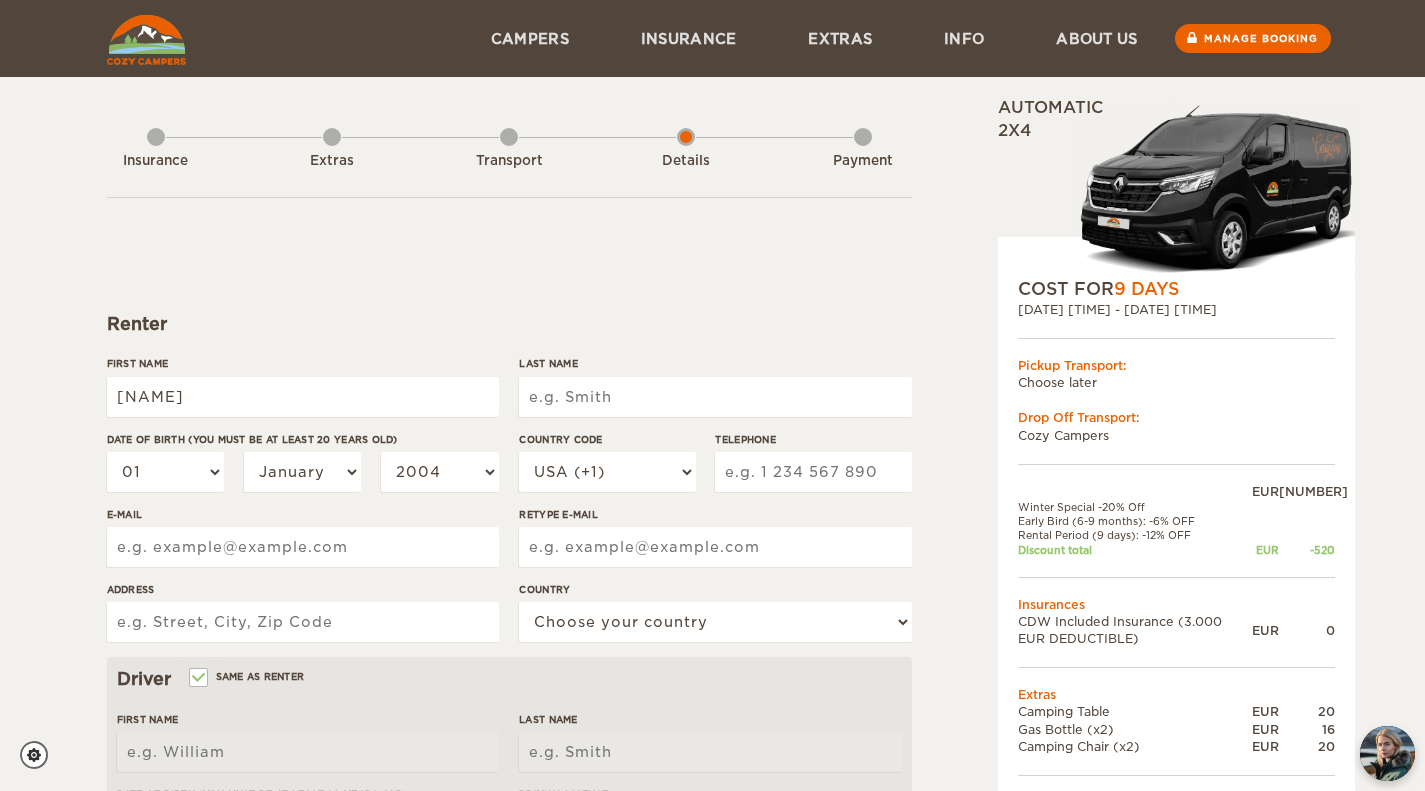 type on "Bianca" 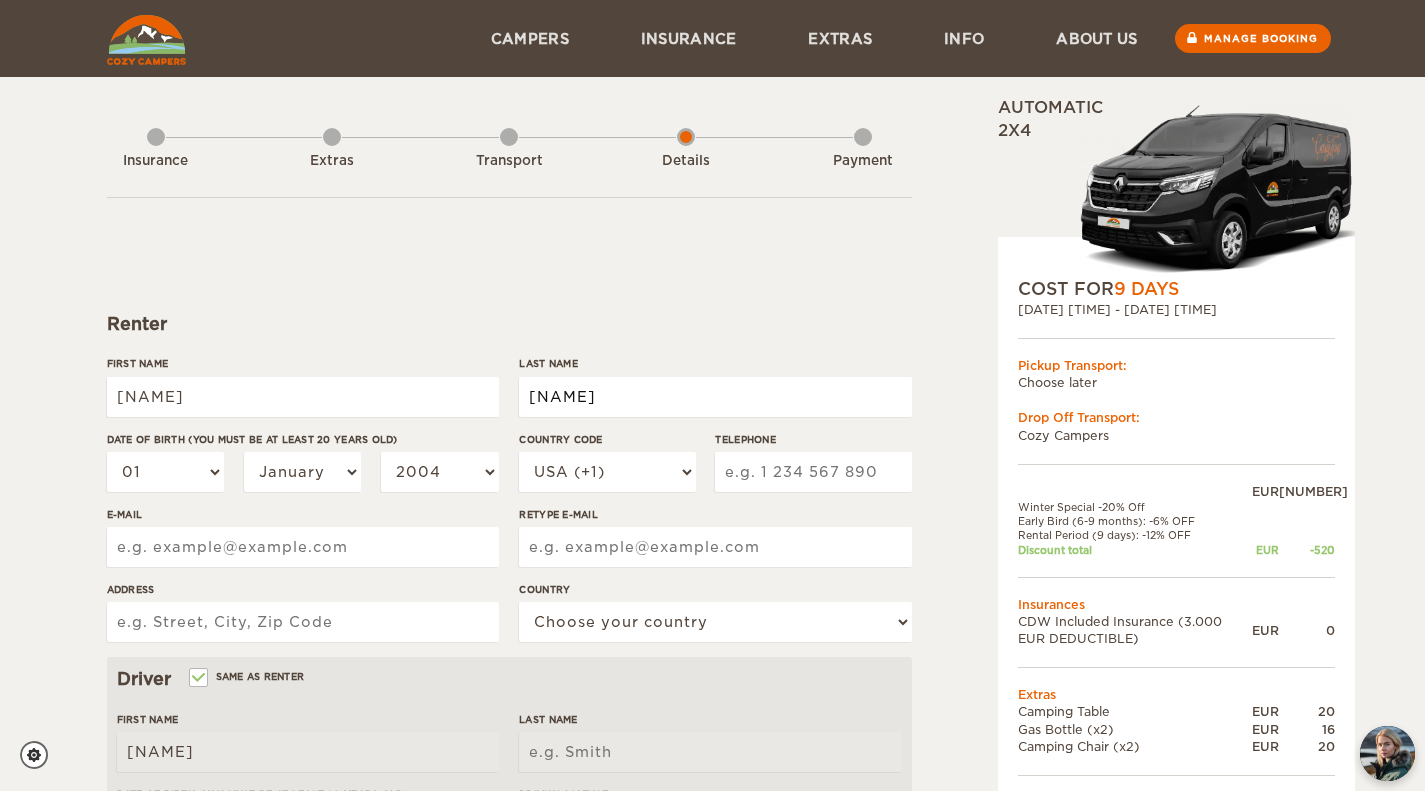 type on "Pringle" 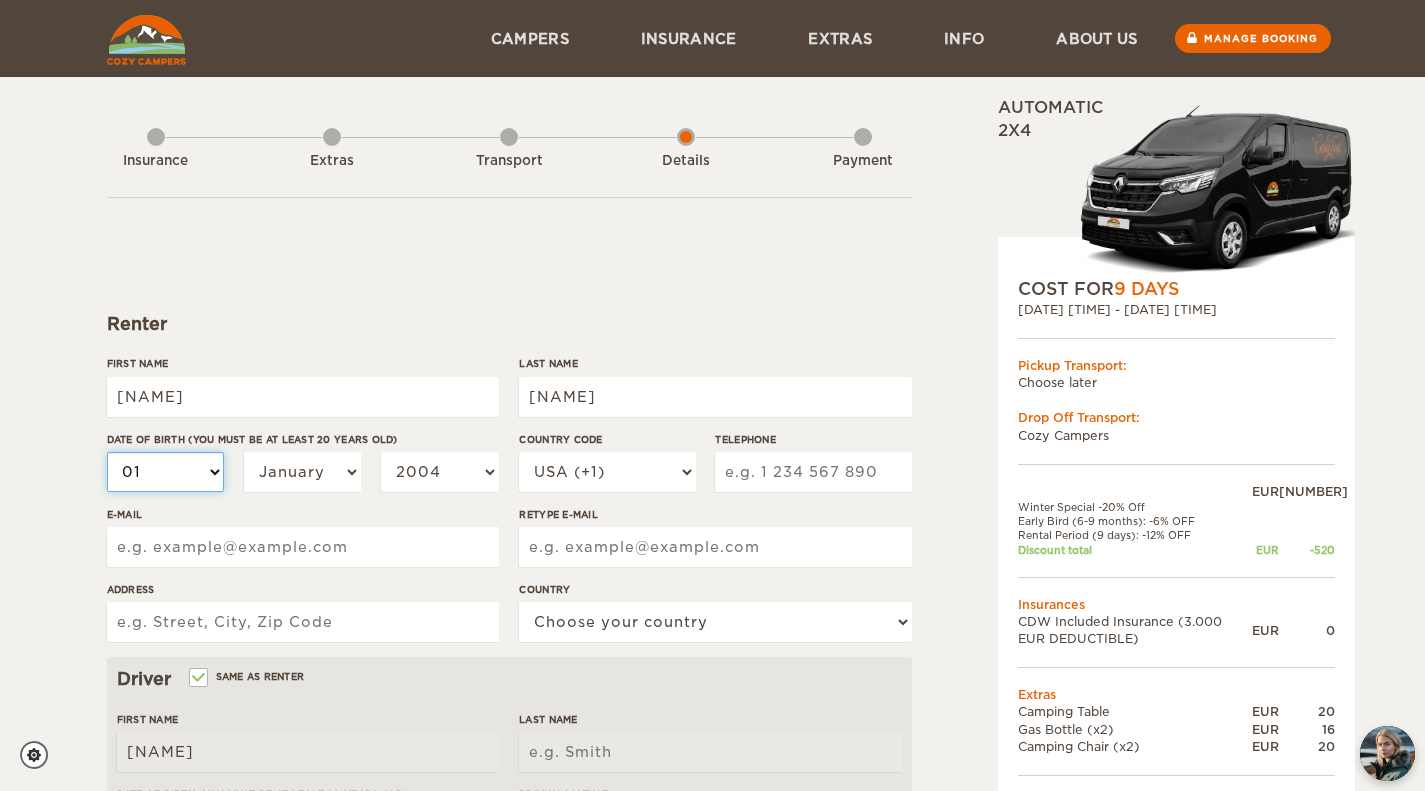 type on "Pringle" 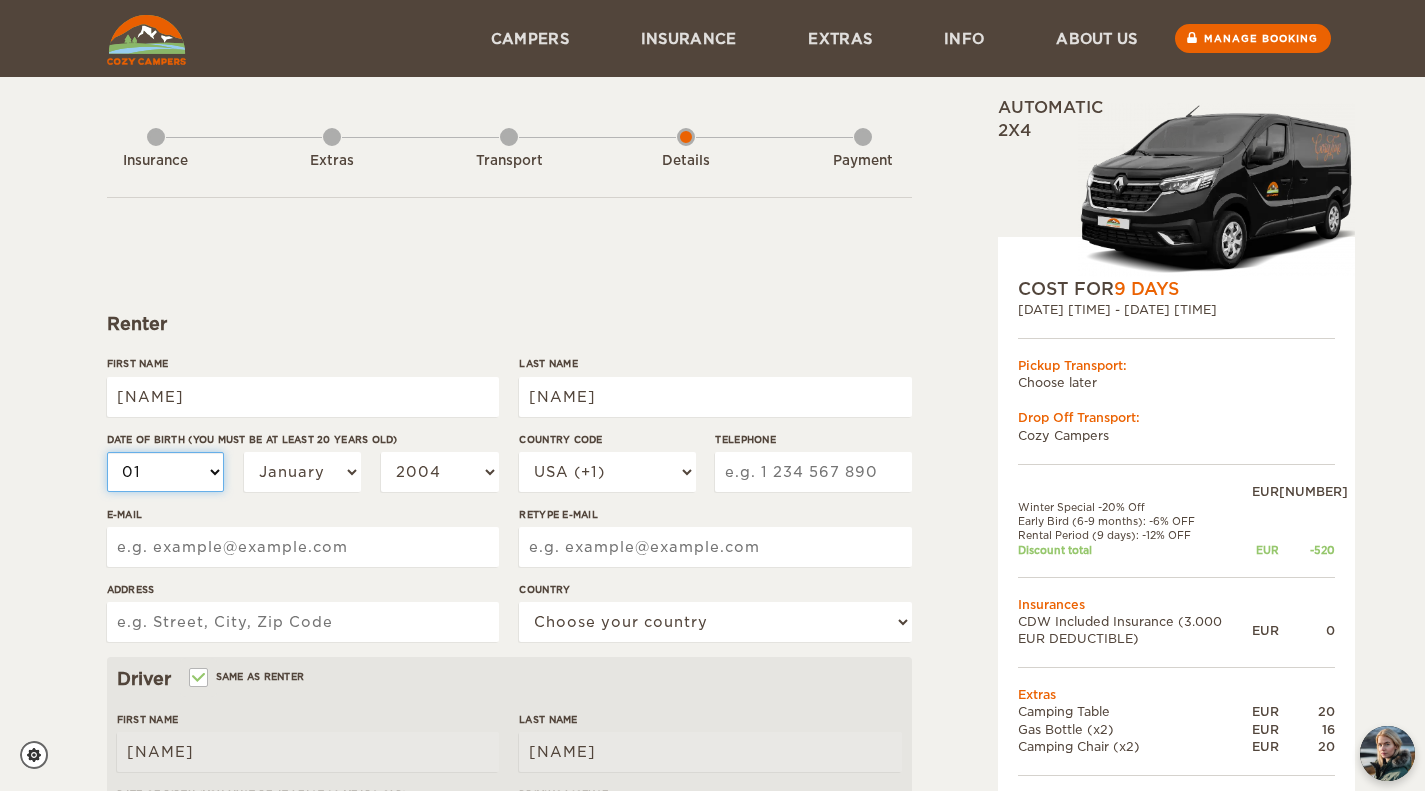 click on "01
02
03
04
05
06
07
08
09
10
11
12
13
14
15
16
17
18
19
20
21
22
23
24
25
26
27
28
29
30
31" at bounding box center [166, 472] 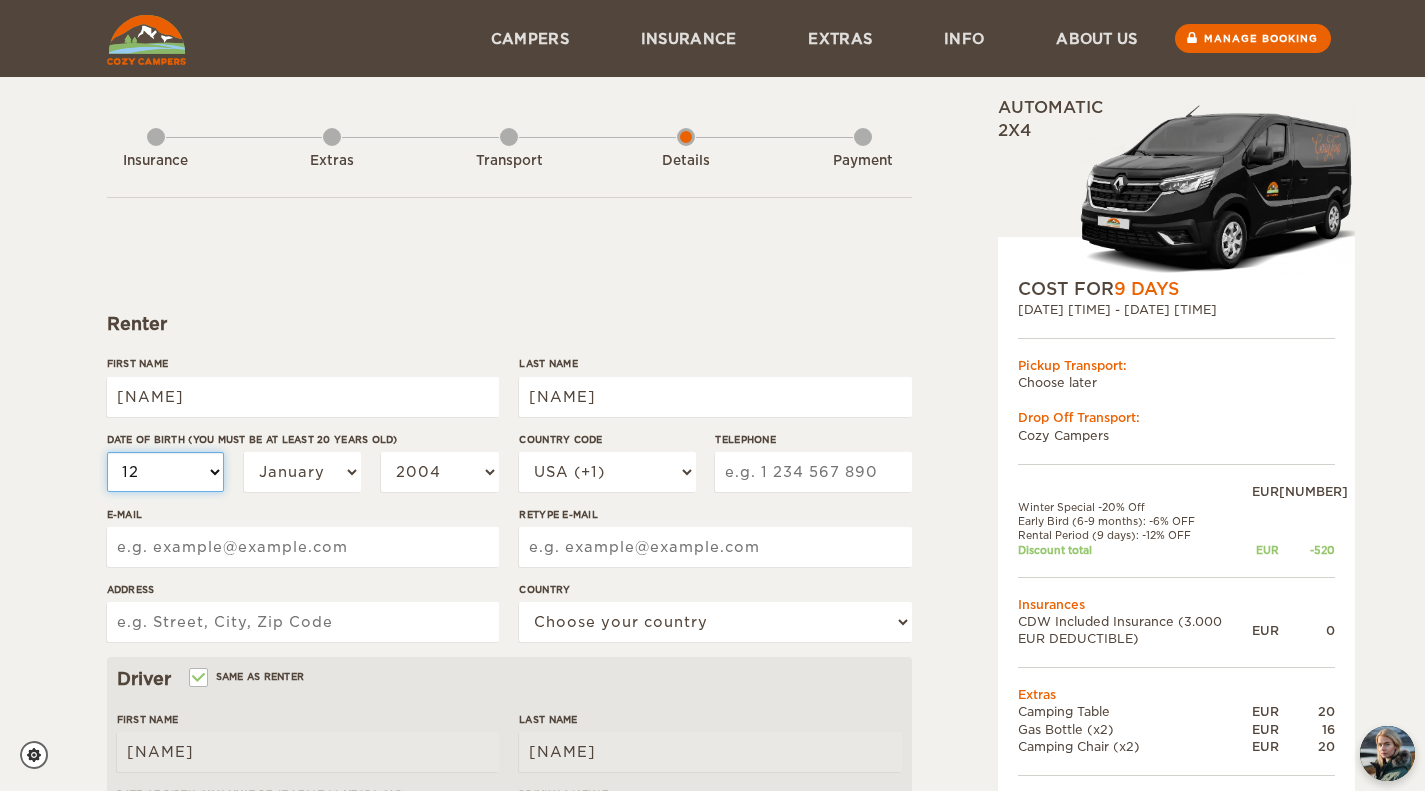 click on "01
02
03
04
05
06
07
08
09
10
11
12
13
14
15
16
17
18
19
20
21
22
23
24
25
26
27
28
29
30
31" at bounding box center (166, 472) 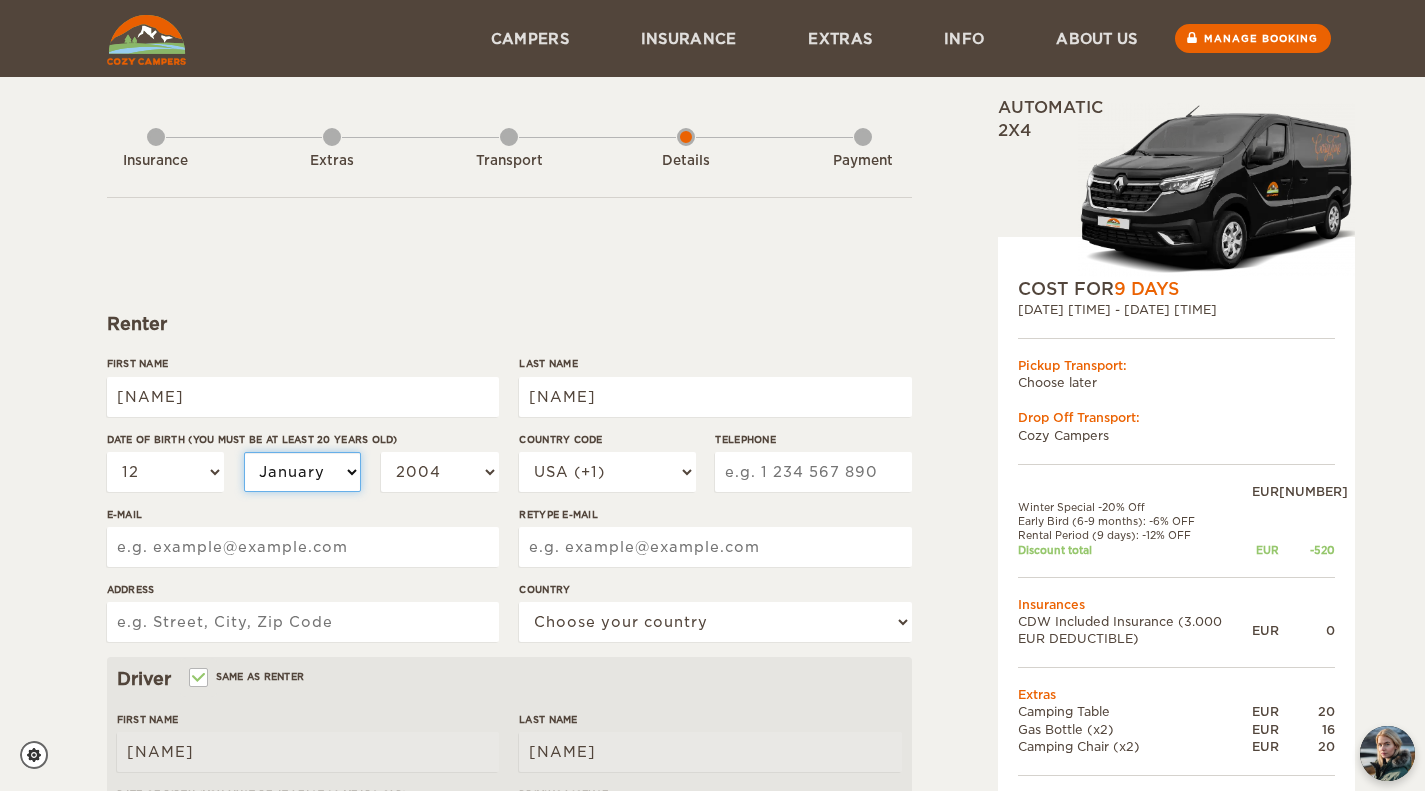 click on "January
February
March
April
May
June
July
August
September
October
November
December" at bounding box center [303, 472] 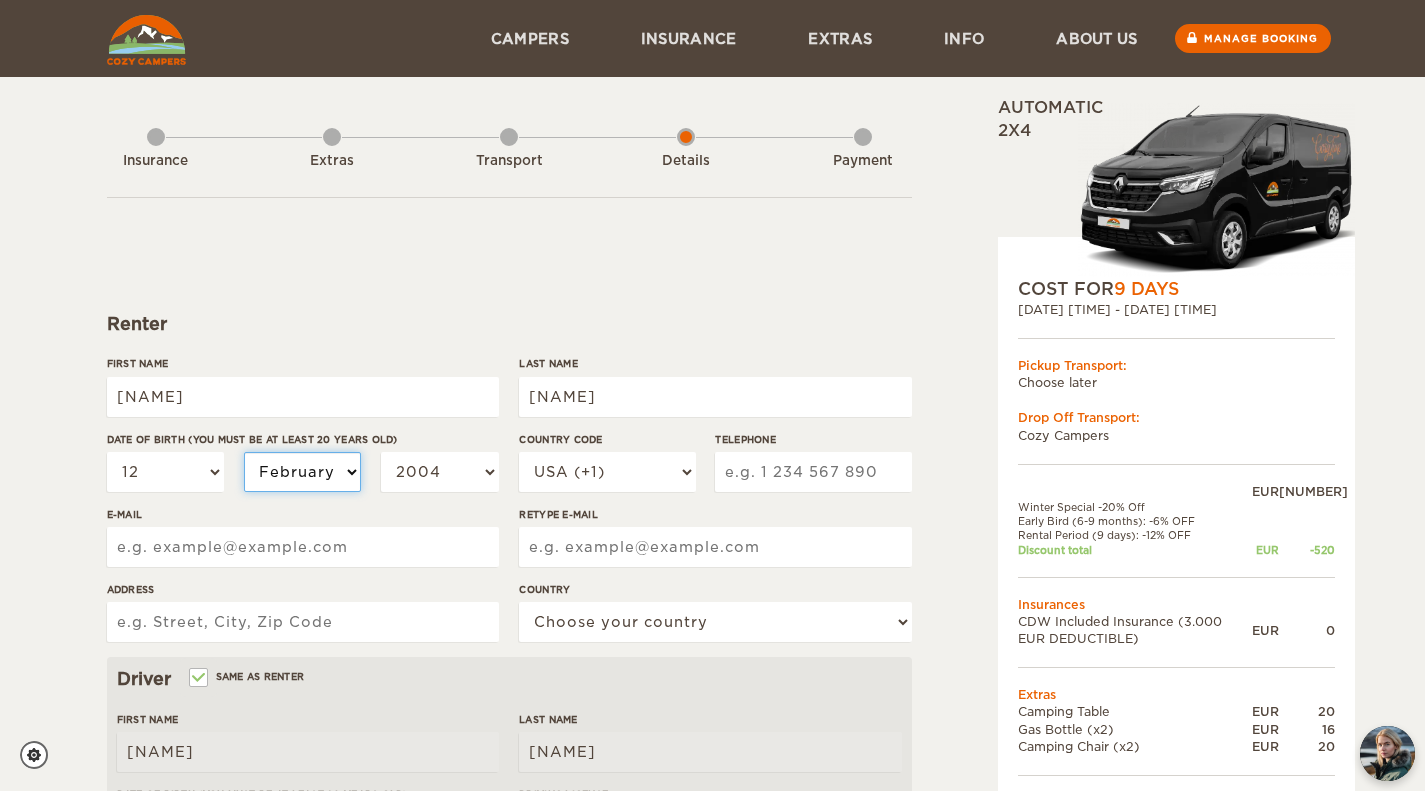 click on "January
February
March
April
May
June
July
August
September
October
November
December" at bounding box center [303, 472] 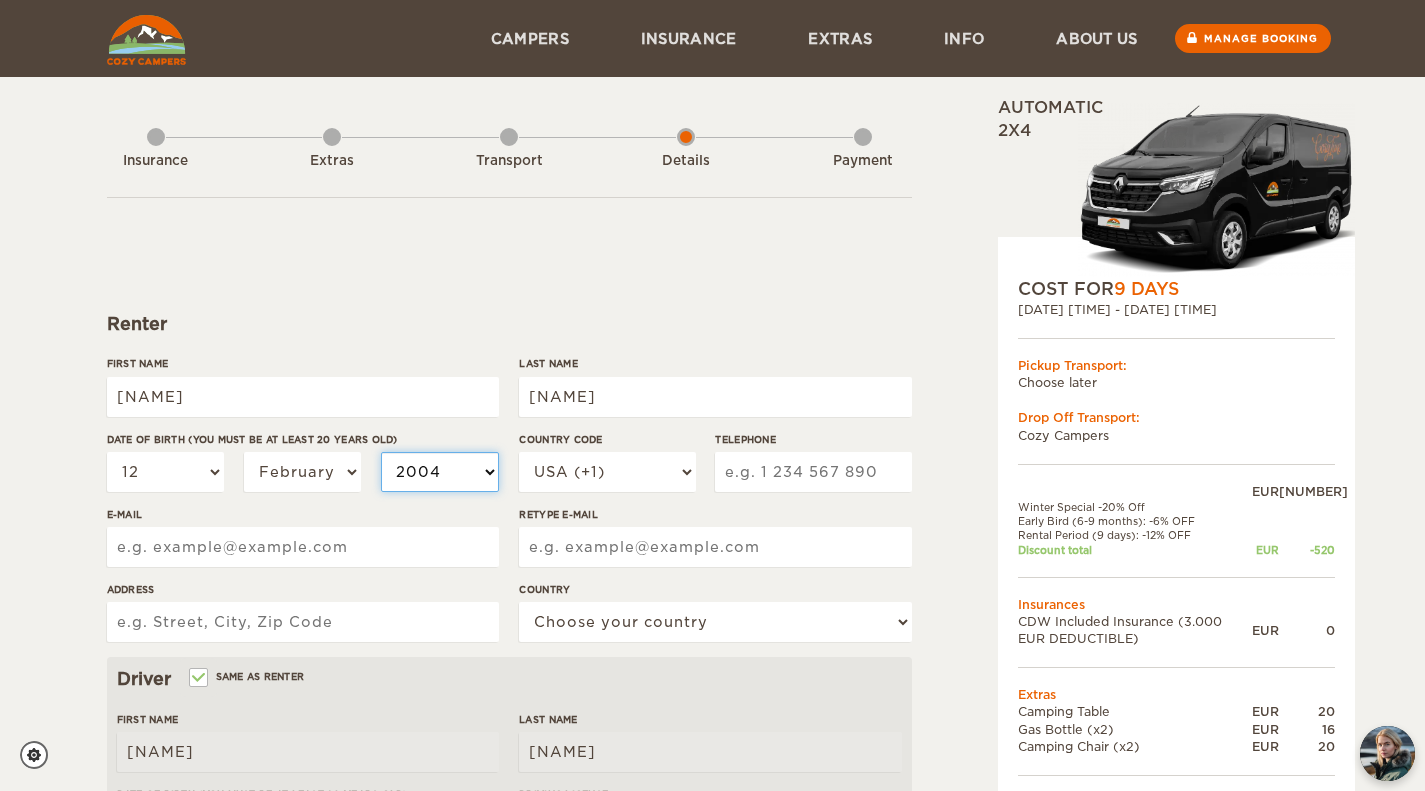 click on "2004 2003 2002 2001 2000 1999 1998 1997 1996 1995 1994 1993 1992 1991 1990 1989 1988 1987 1986 1985 1984 1983 1982 1981 1980 1979 1978 1977 1976 1975 1974 1973 1972 1971 1970 1969 1968 1967 1966 1965 1964 1963 1962 1961 1960 1959 1958 1957 1956 1955 1954 1953 1952 1951 1950 1949 1948 1947 1946 1945 1944 1943 1942 1941 1940 1939 1938 1937 1936 1935 1934 1933 1932 1931 1930 1929 1928 1927 1926 1925 1924 1923 1922 1921 1920 1919 1918 1917 1916 1915 1914 1913 1912 1911 1910 1909 1908 1907 1906 1905 1904 1903 1902 1901 1900 1899 1898 1897 1896 1895 1894 1893 1892 1891 1890 1889 1888 1887 1886 1885 1884 1883 1882 1881 1880 1879 1878 1877 1876 1875" at bounding box center (440, 472) 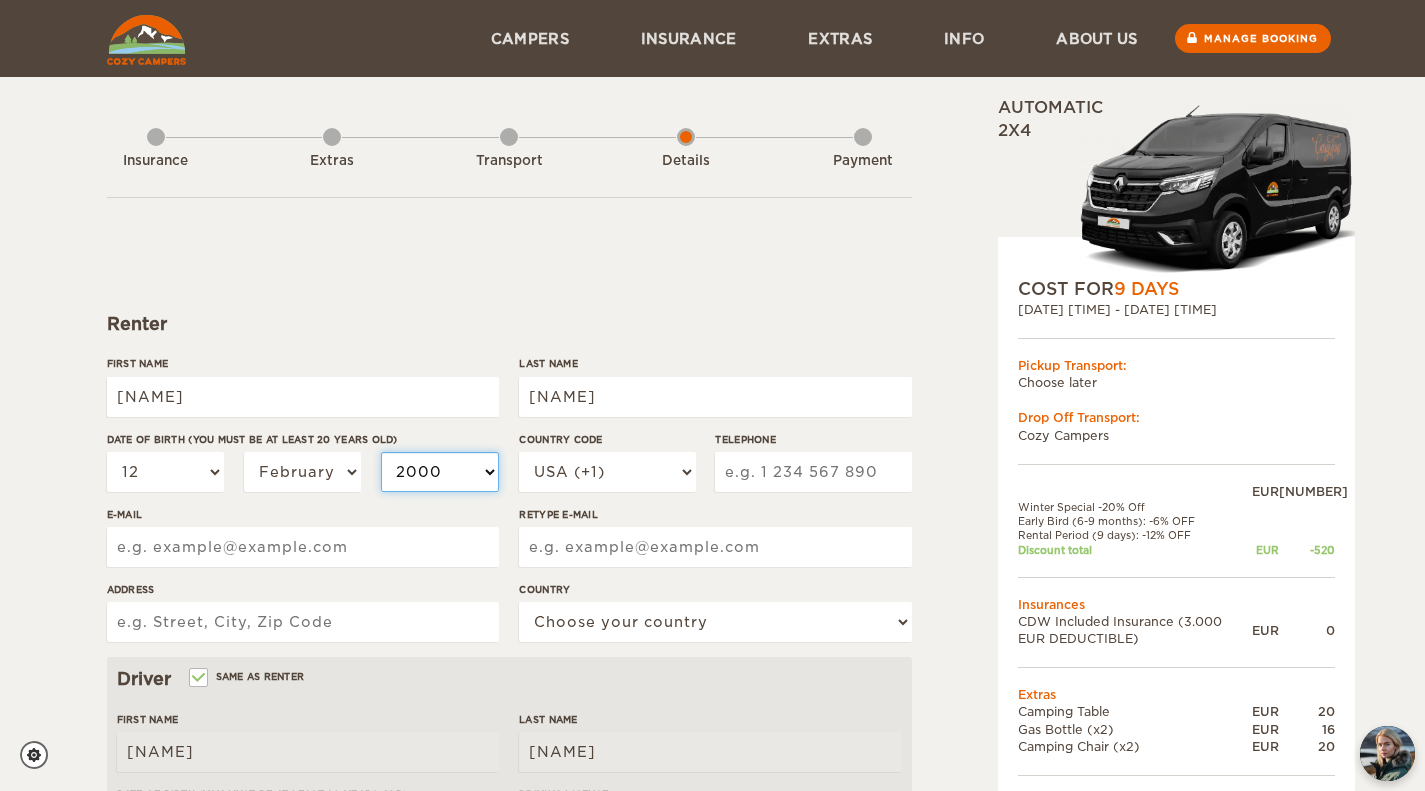 click on "2004 2003 2002 2001 2000 1999 1998 1997 1996 1995 1994 1993 1992 1991 1990 1989 1988 1987 1986 1985 1984 1983 1982 1981 1980 1979 1978 1977 1976 1975 1974 1973 1972 1971 1970 1969 1968 1967 1966 1965 1964 1963 1962 1961 1960 1959 1958 1957 1956 1955 1954 1953 1952 1951 1950 1949 1948 1947 1946 1945 1944 1943 1942 1941 1940 1939 1938 1937 1936 1935 1934 1933 1932 1931 1930 1929 1928 1927 1926 1925 1924 1923 1922 1921 1920 1919 1918 1917 1916 1915 1914 1913 1912 1911 1910 1909 1908 1907 1906 1905 1904 1903 1902 1901 1900 1899 1898 1897 1896 1895 1894 1893 1892 1891 1890 1889 1888 1887 1886 1885 1884 1883 1882 1881 1880 1879 1878 1877 1876 1875" at bounding box center (440, 472) 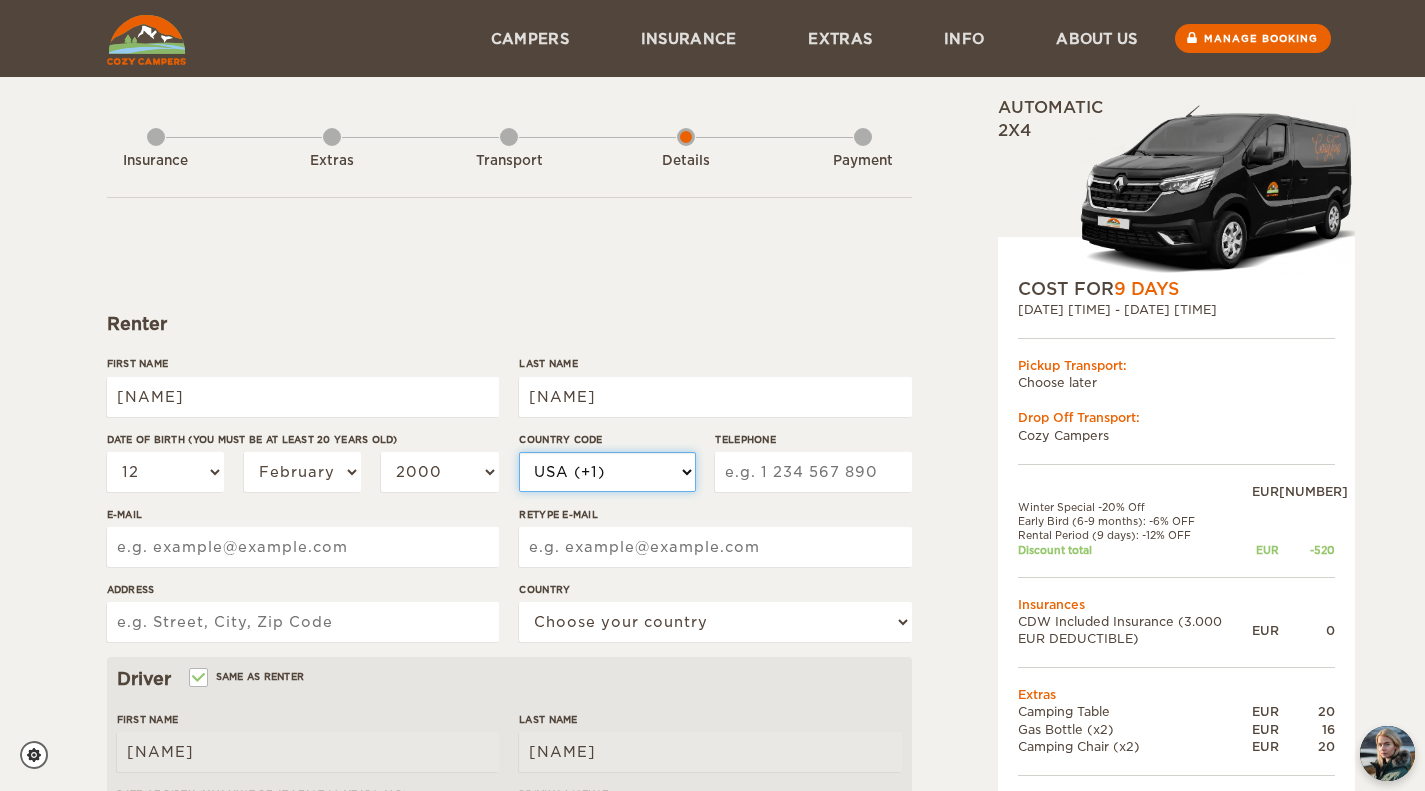click on "USA (+1)
UK (+44)
Germany (+49)
Algeria (+213)
Andorra (+376)
Angola (+244)
Anguilla (+1264)
Antigua & Barbuda (+1268)
Argentina (+54)
Armenia (+374)
Aruba (+297)
Australia (+61)
Austria (+43)
Azerbaijan (+994)
Bahamas (+1242)
Bahrain (+973)
Bangladesh (+880)
Barbados (+1246)
Belarus (+375)
Belgium (+32)
Belize (+501)
Benin (+229)
Bermuda (+1441)
Bhutan (+975)
Bolivia (+591)
Bosnia Herzegovina (+387)
Botswana (+267)
Brazil (+55)
Brunei (+673)
Bulgaria (+359)
Burkina Faso (+226)
Burundi (+257)
Cambodia (+855)
Cameroon (+237)
Canada (+1)
Cape Verde Islands (+238)
Cayman Islands (+1345)
Central African Republic (+236)
Chile (+56)
China (+86)
Colombia (+57)
Comoros (+269)
Congo (+242)
Cook Islands (+682)
Costa Rica (+506)" at bounding box center (607, 472) 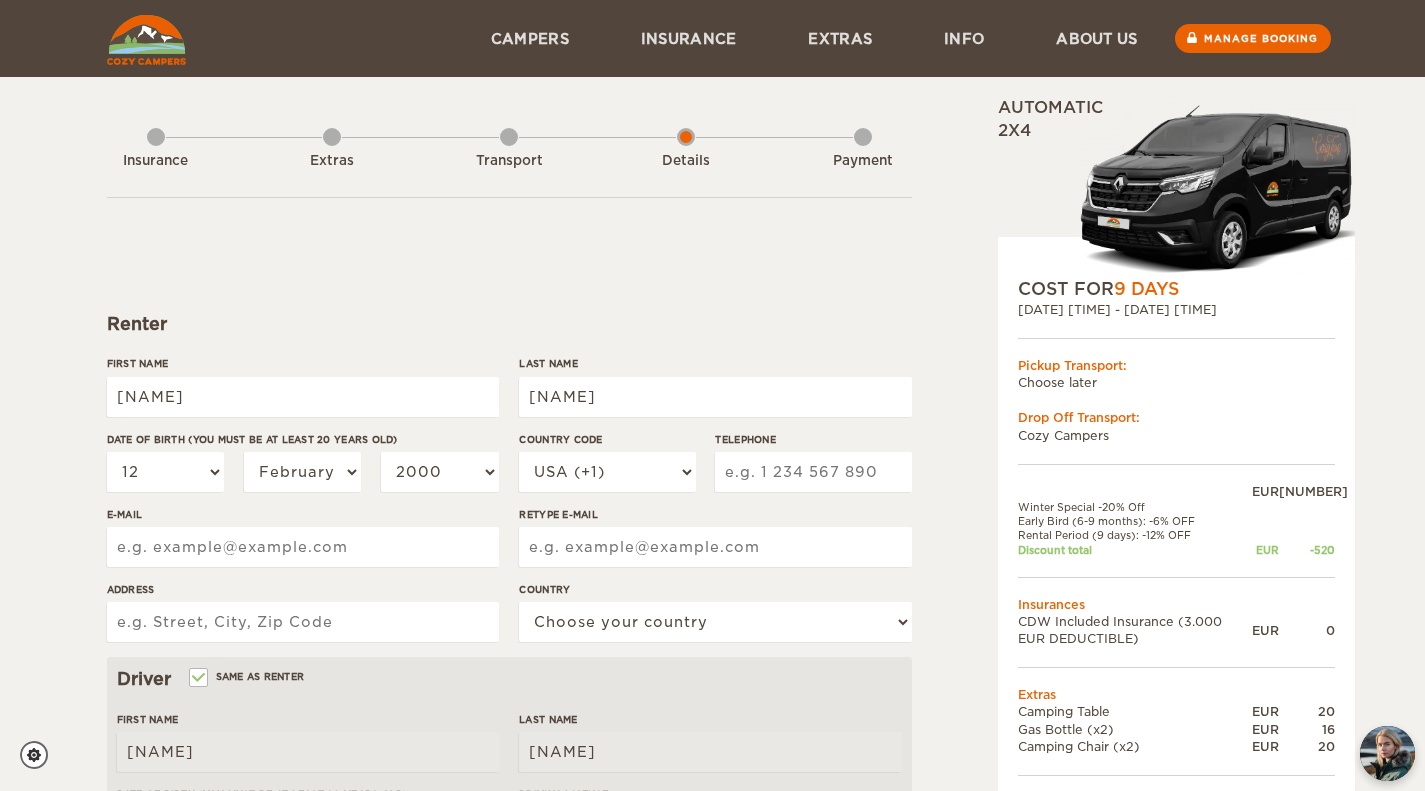 click on "Telephone" at bounding box center (813, 472) 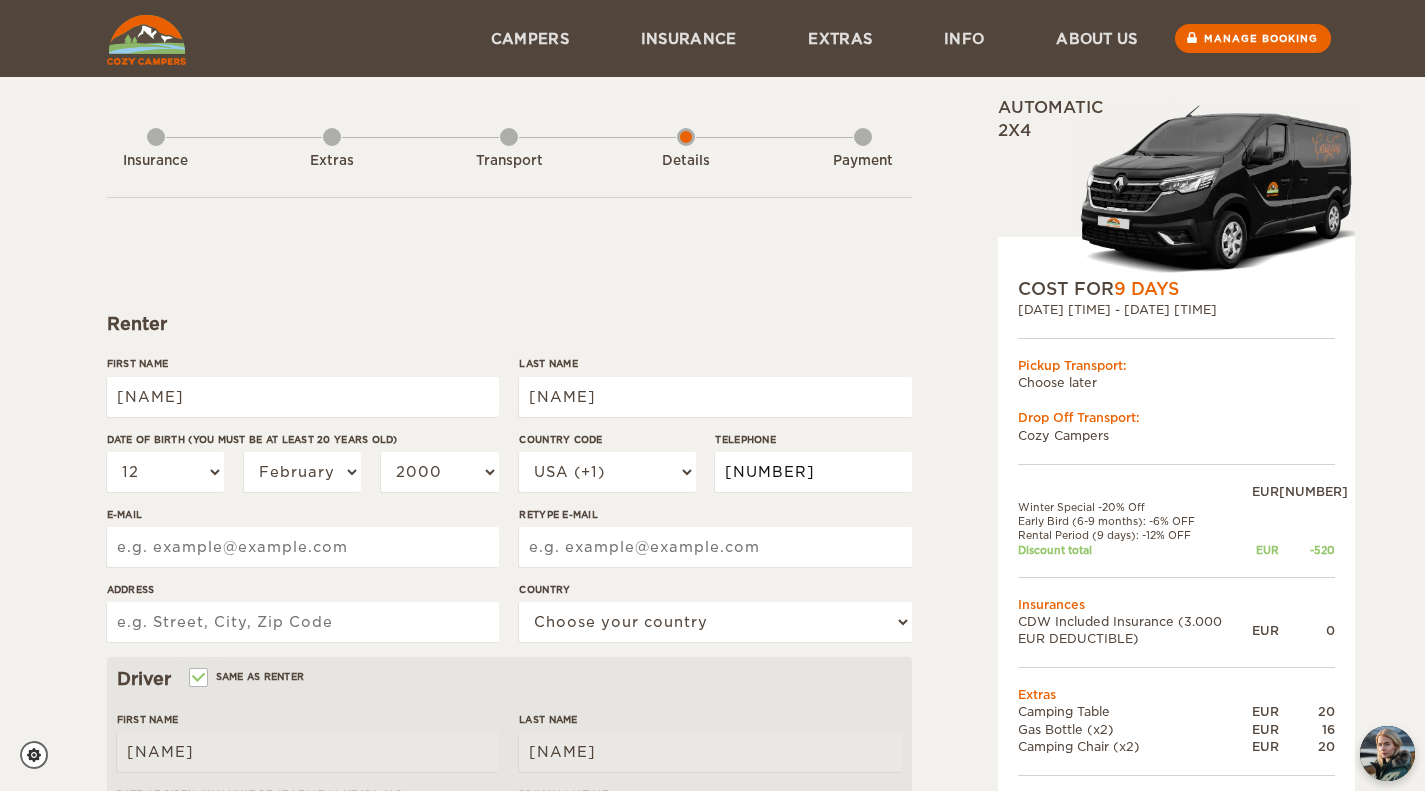 type on "457615557" 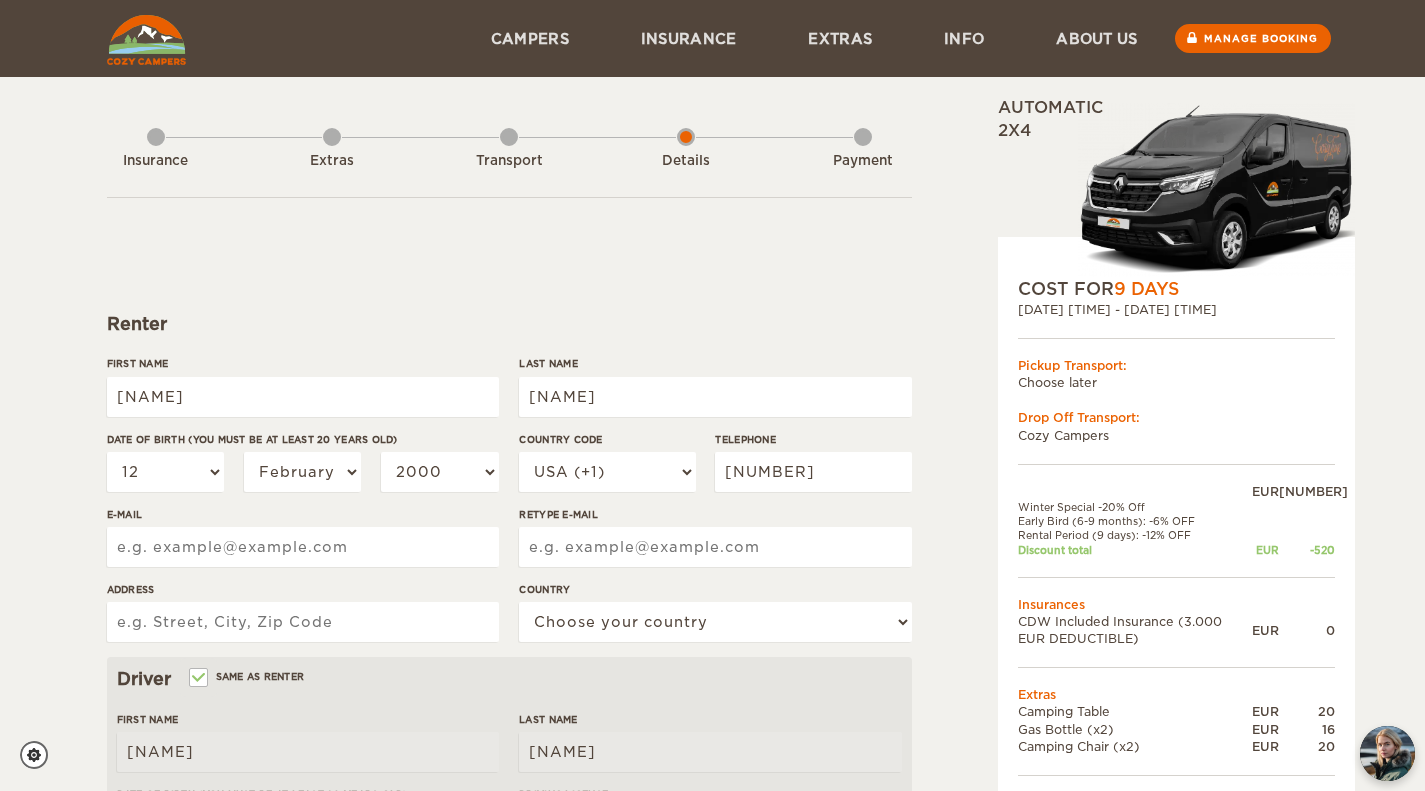 click on "Expand
Collapse
Total
904
EUR
Automatic 2x4
COST FOR  9 Days
19. Apr 2026 09:00 - 27. Apr 2026 17:00
Pickup Transport:
Choose later
Drop Off Transport:
Cozy Campers
EUR" at bounding box center [1125, 688] 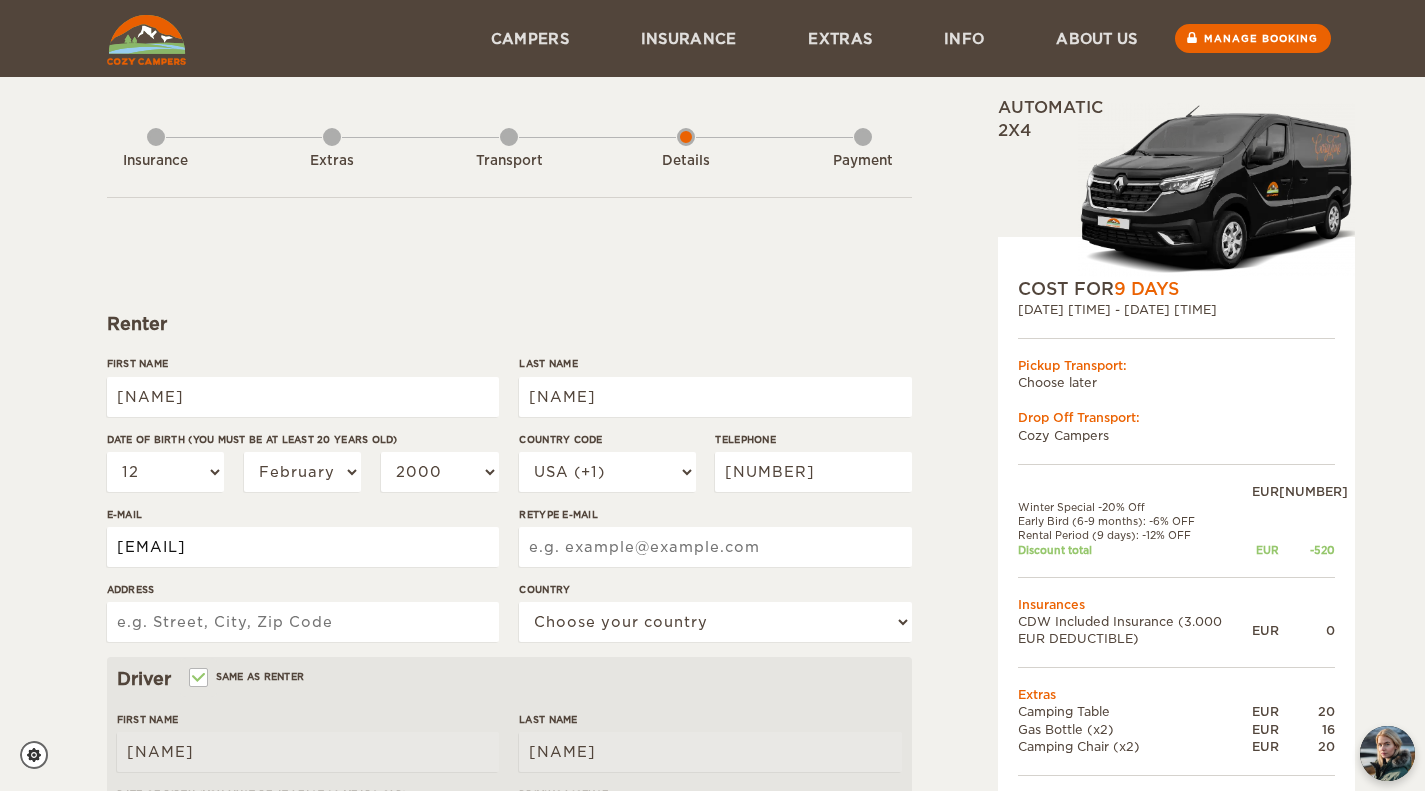 type on "biancajoy2000@gmail.com" 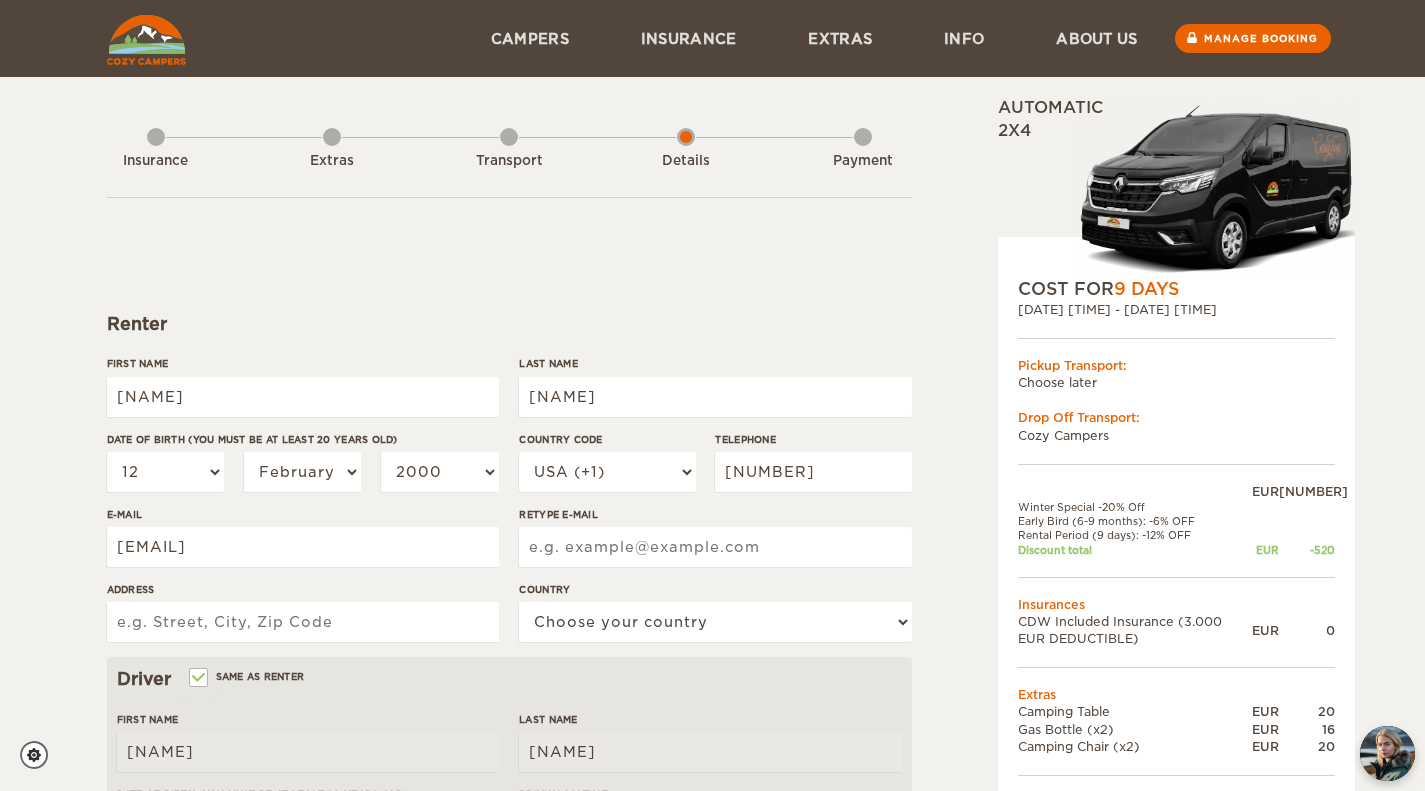 click on "Retype E-mail" at bounding box center [715, 547] 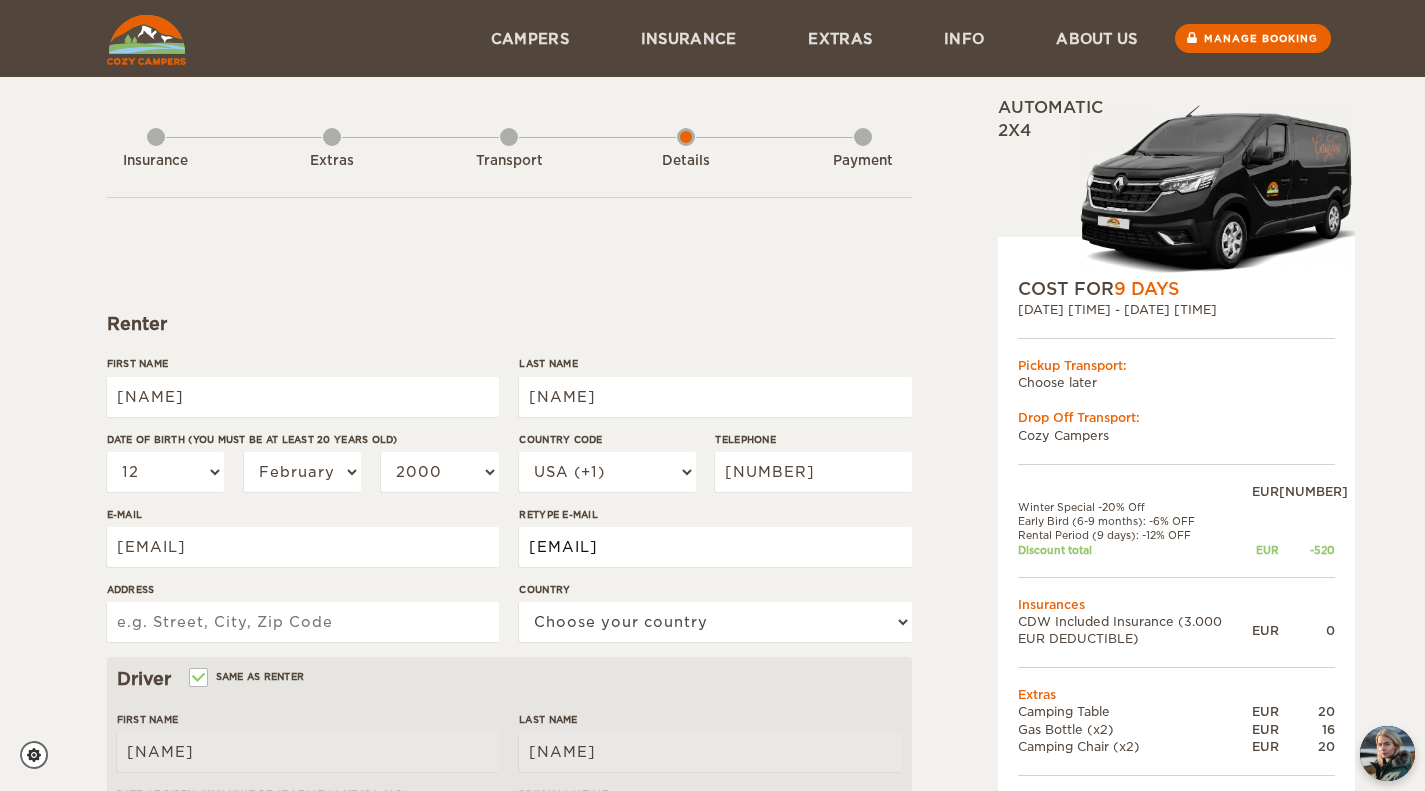 type on "biancajoy2000@gmail.com" 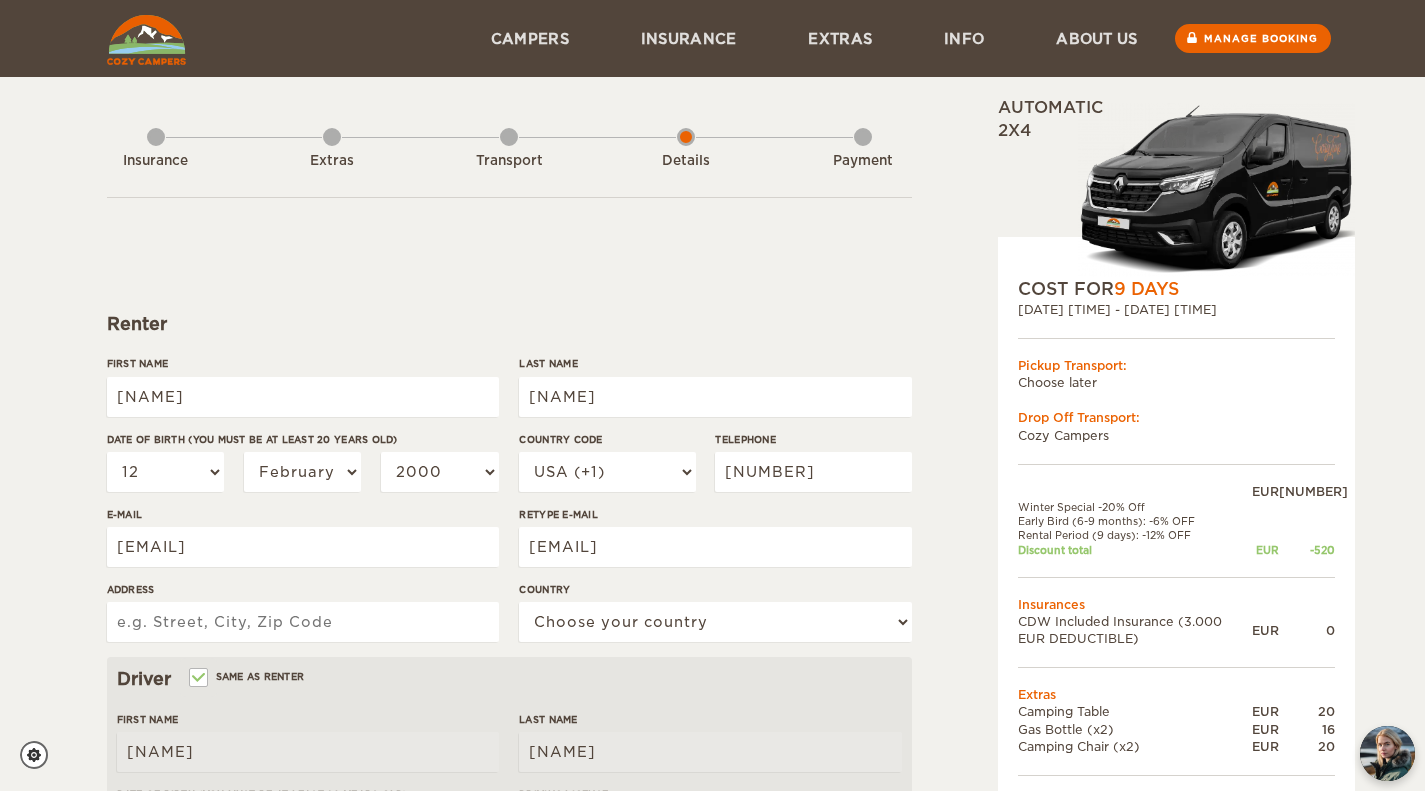 click on "Address" at bounding box center [303, 622] 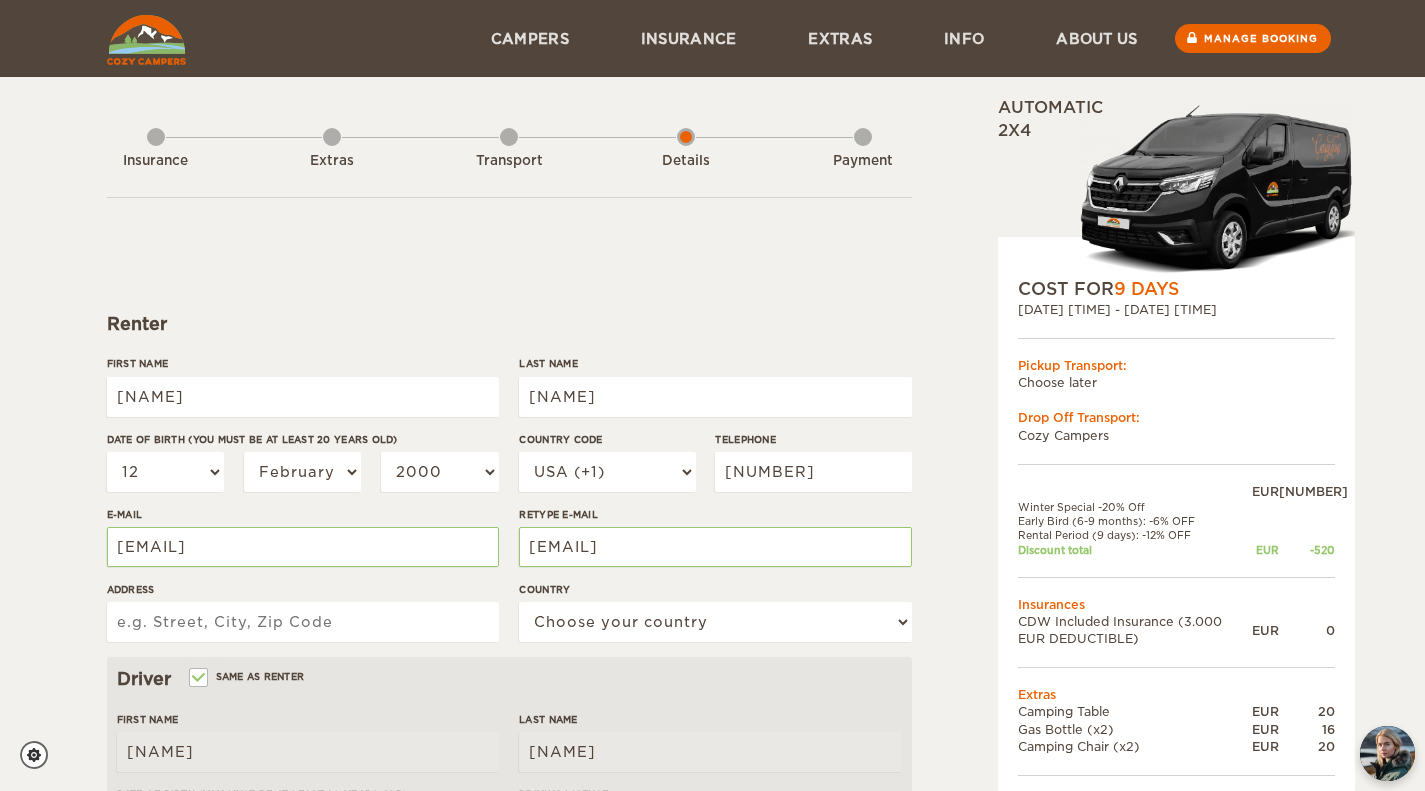 click on "Address" at bounding box center (303, 622) 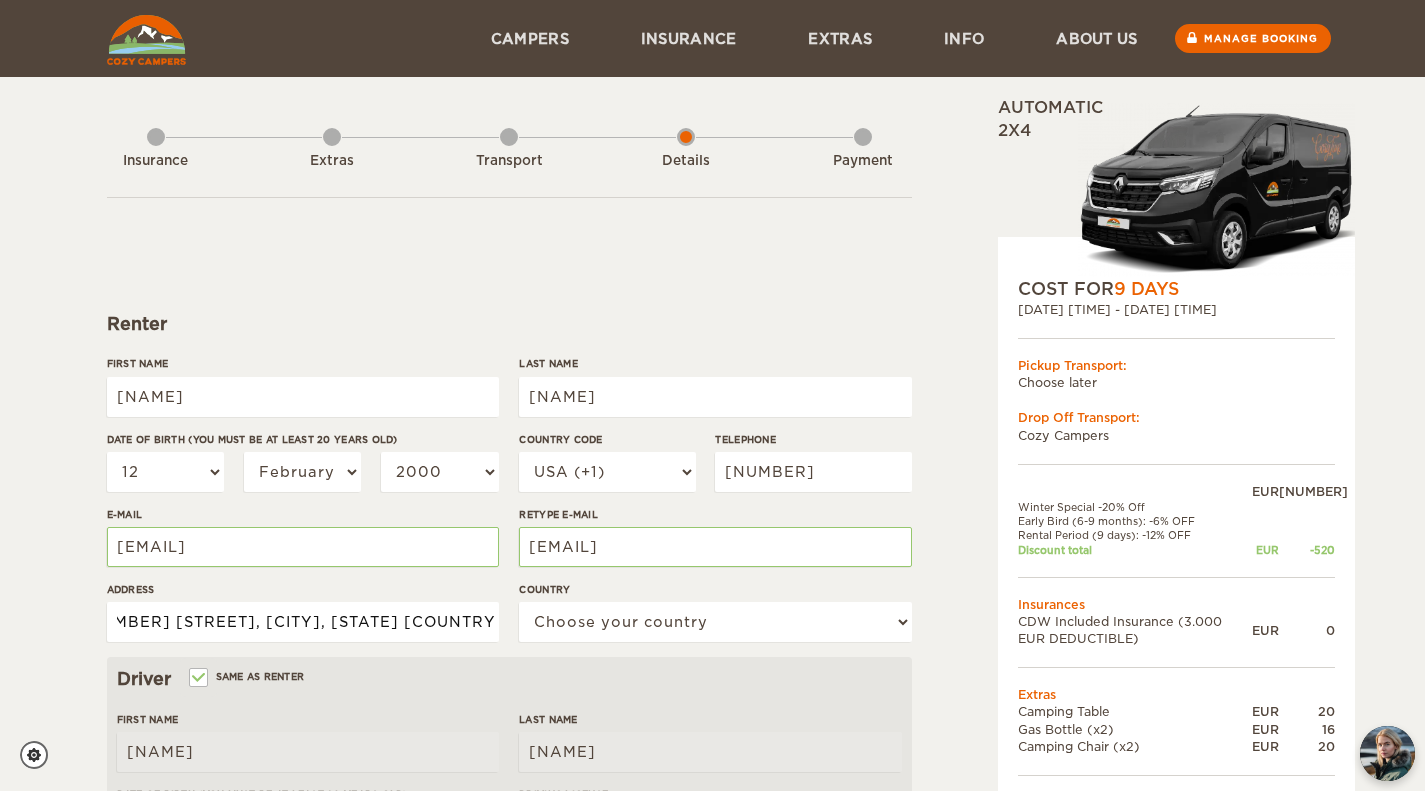 scroll, scrollTop: 0, scrollLeft: 155, axis: horizontal 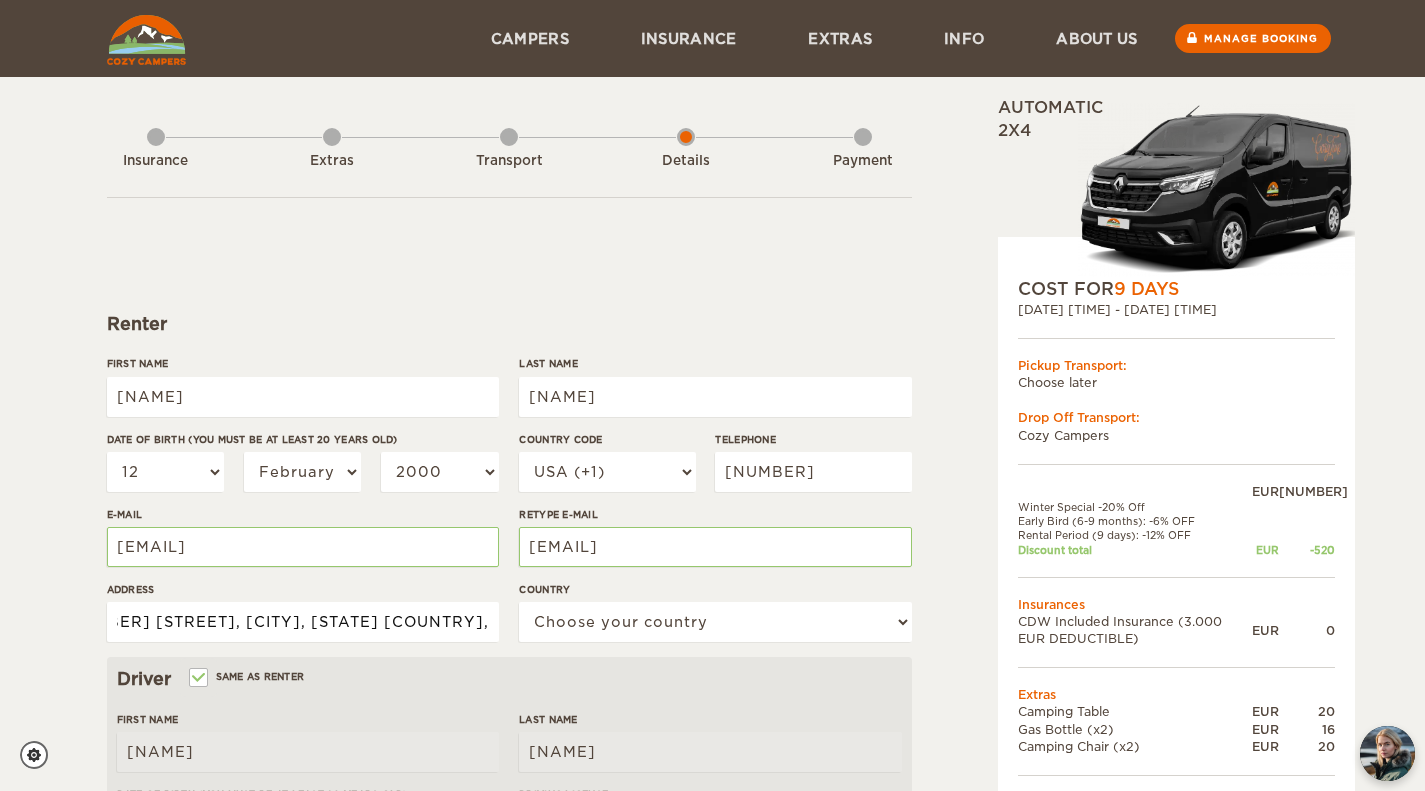 type on "6/5 Dutton Court, Golden Grove, South Australia, Australia, 5125" 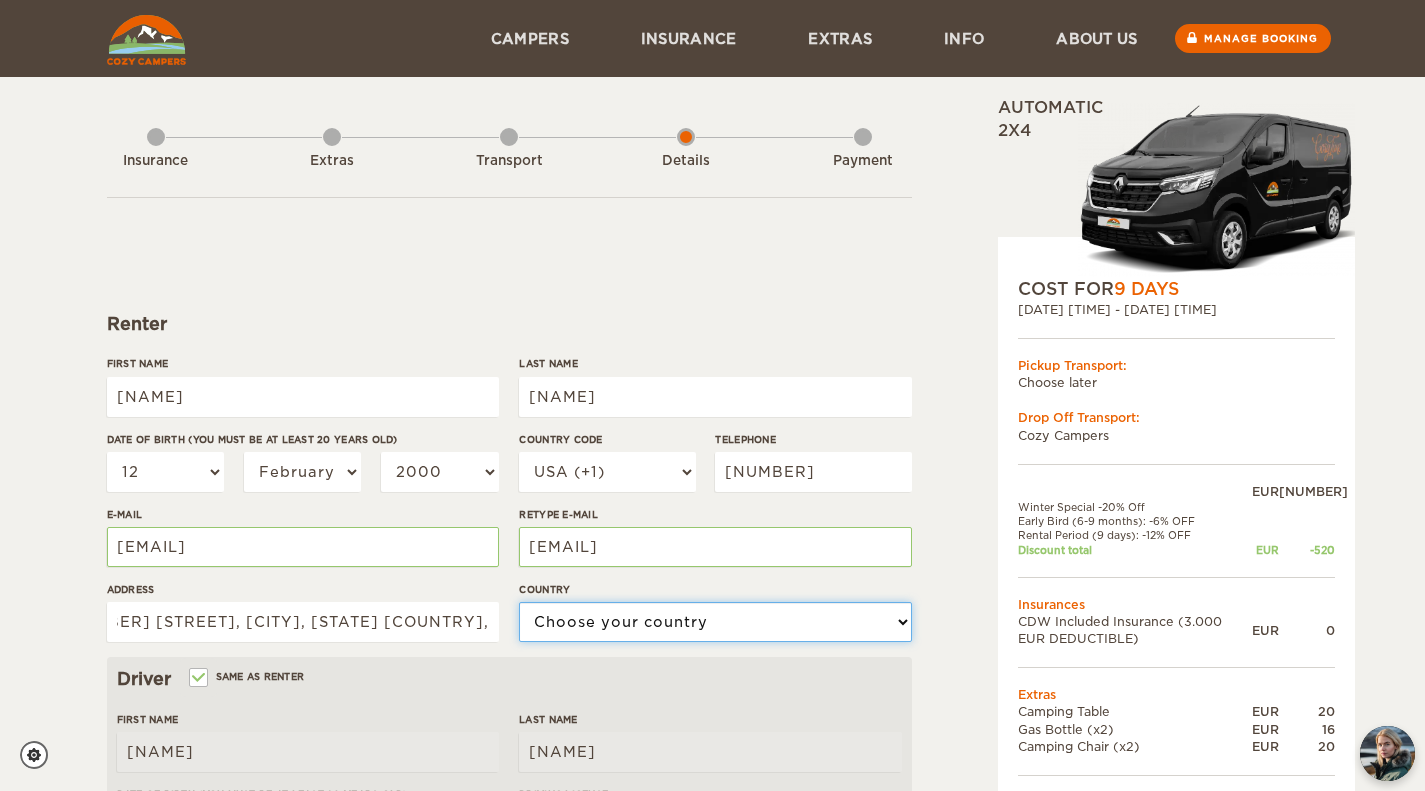 click on "Choose your country
United States
United Kingdom
Germany
Afghanistan Albania Algeria American Samoa Andorra Angola Anguilla Antarctica Antigua and Barbuda Argentina Armenia Aruba Australia Austria Azerbaijan Bahamas Bahrain Bangladesh Barbados Belarus Belgium Belize Benin Bermuda Bhutan Bolivia Bosnia and Herzegovina Botswana Brazil British Virgin Islands Brunei Bulgaria Burkina Faso Burma (Myanmar) Burundi Cambodia Cameroon Canada Cape Verde Cayman Islands Central African Republic Chad Chile China Christmas Island Cocos (Keeling) Islands Colombia Comoros Cook Islands Costa Rica Croatia Cuba Cyprus Czech Republic Democratic Republic of the Congo Denmark Djibouti Dominica Dominican Republic Ecuador Egypt El Salvador Equatorial Guinea Eritrea Estonia Ethiopia Falkland Islands Faroe Islands Fiji Finland France French Polynesia Gabon Gambia Gaza Strip Georgia Germany Ghana Gibraltar Greece Greenland Grenada Guam Guatemala Guinea Guinea-Bissau Guyana Haiti Holy See (Vatican City)" at bounding box center [715, 622] 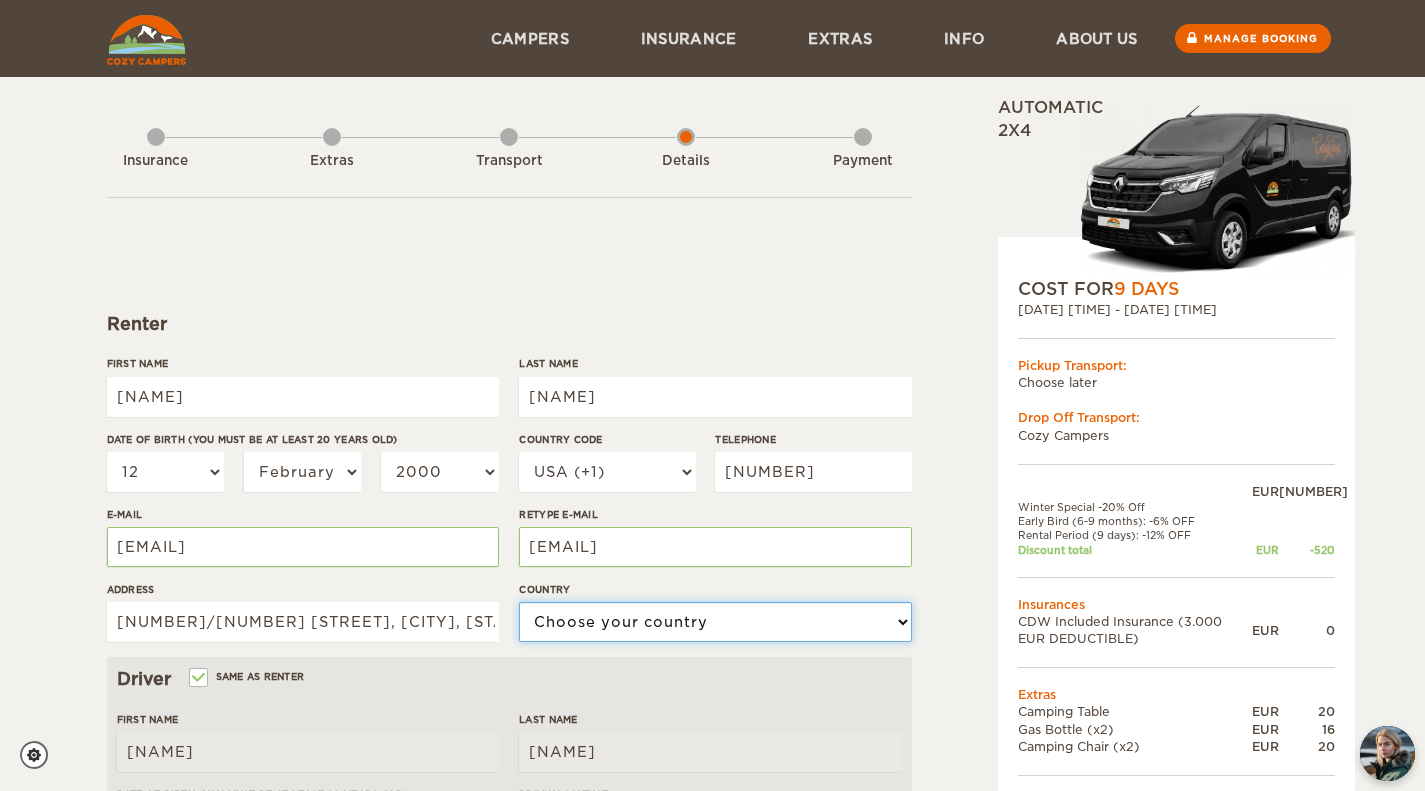 select on "13" 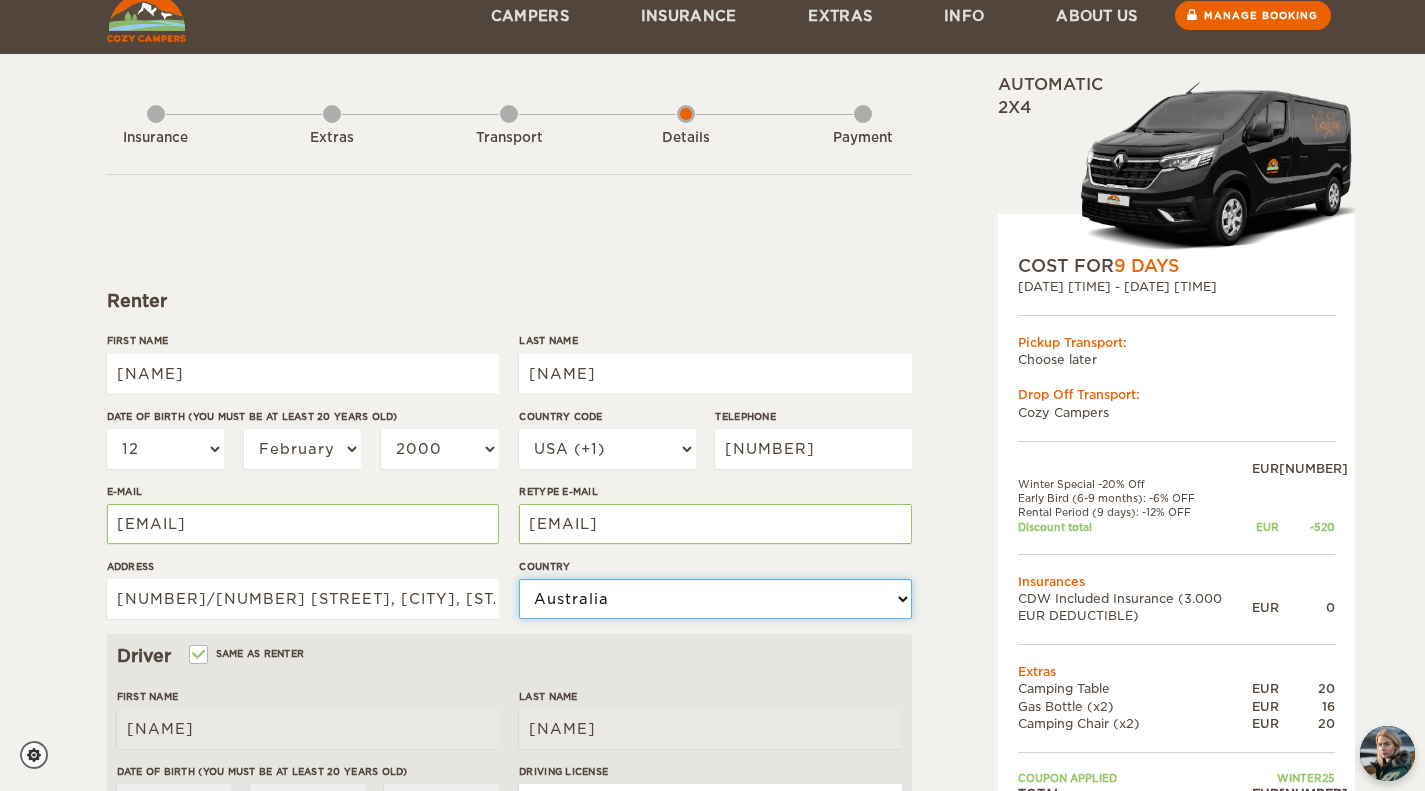 scroll, scrollTop: 0, scrollLeft: 0, axis: both 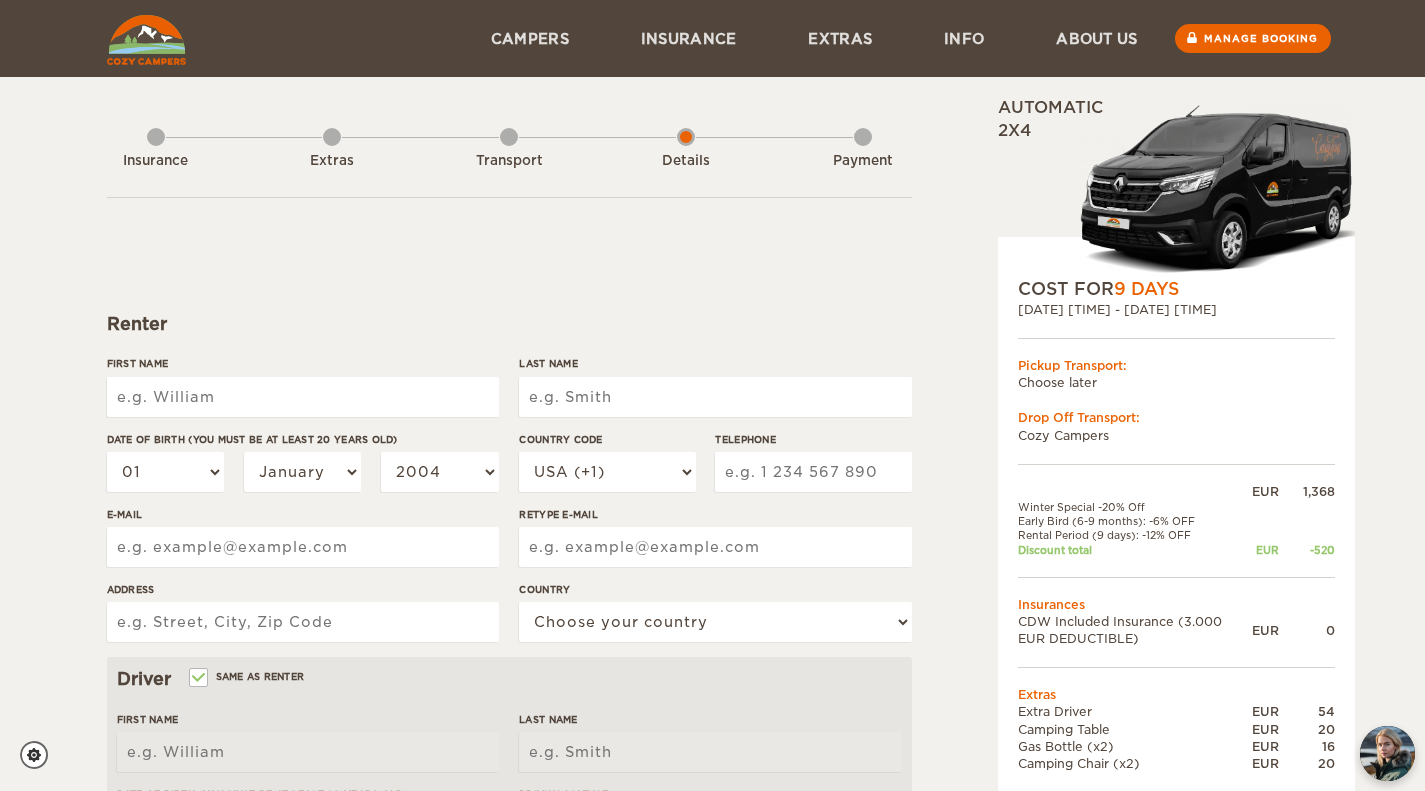 click on "First Name" at bounding box center [303, 397] 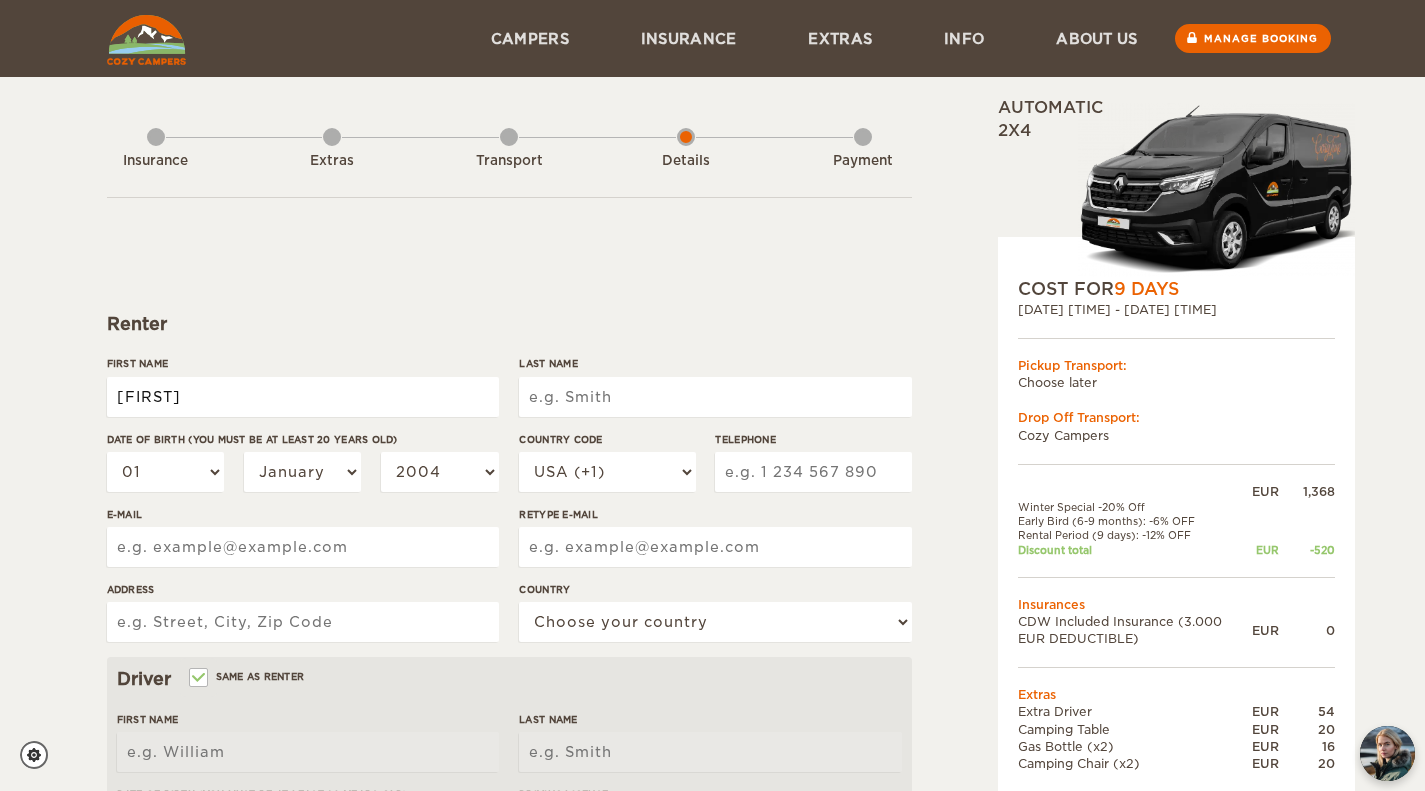 type on "Bianca" 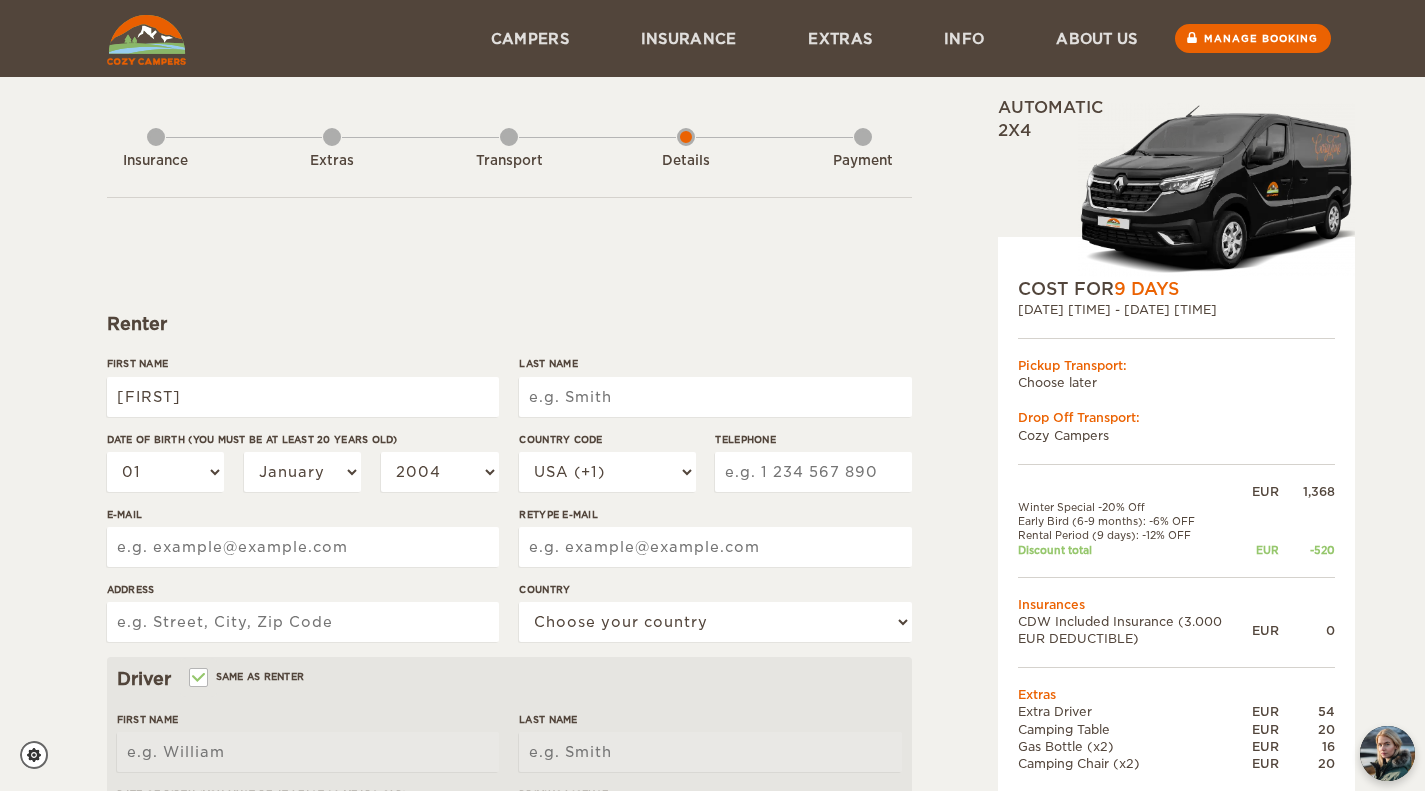 type on "Bianca" 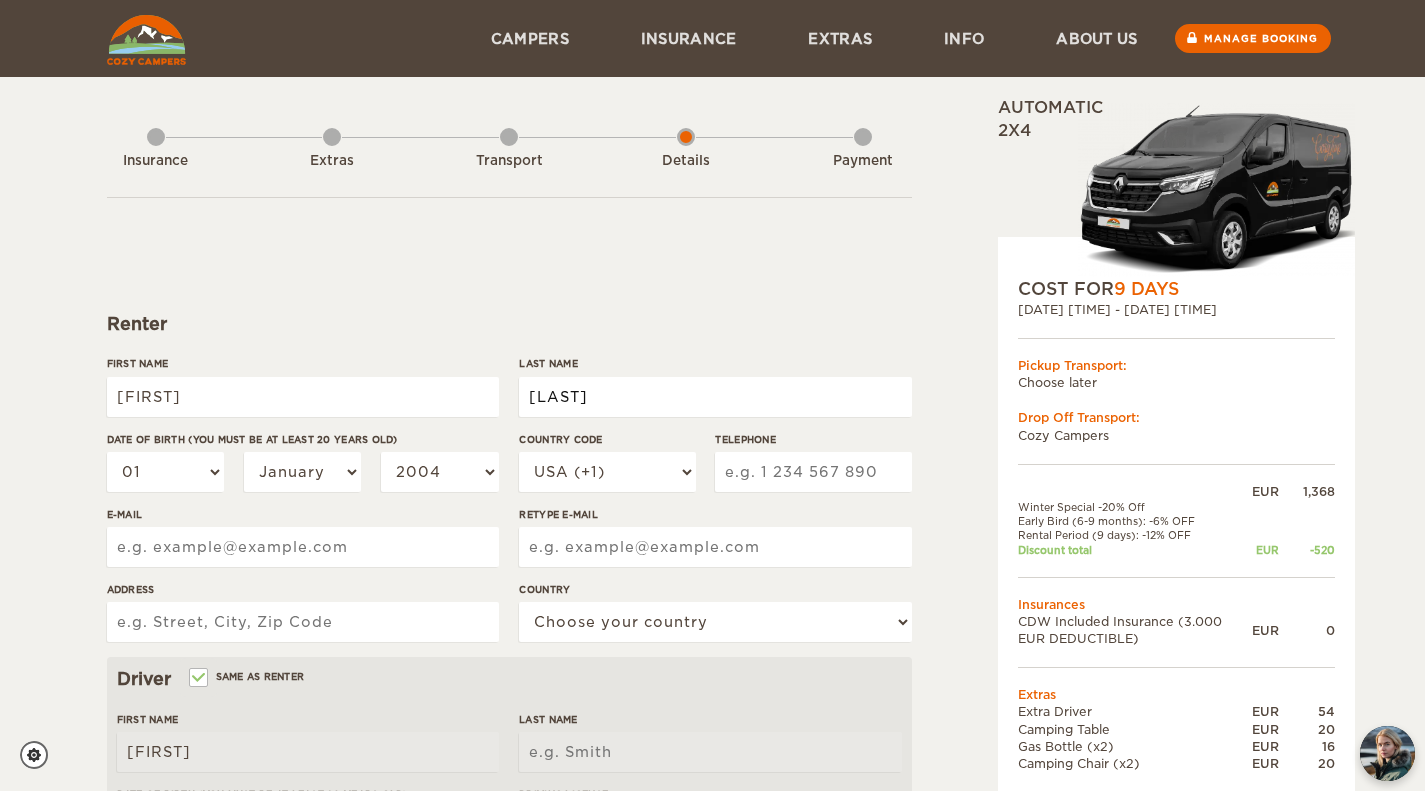 type on "Pringle" 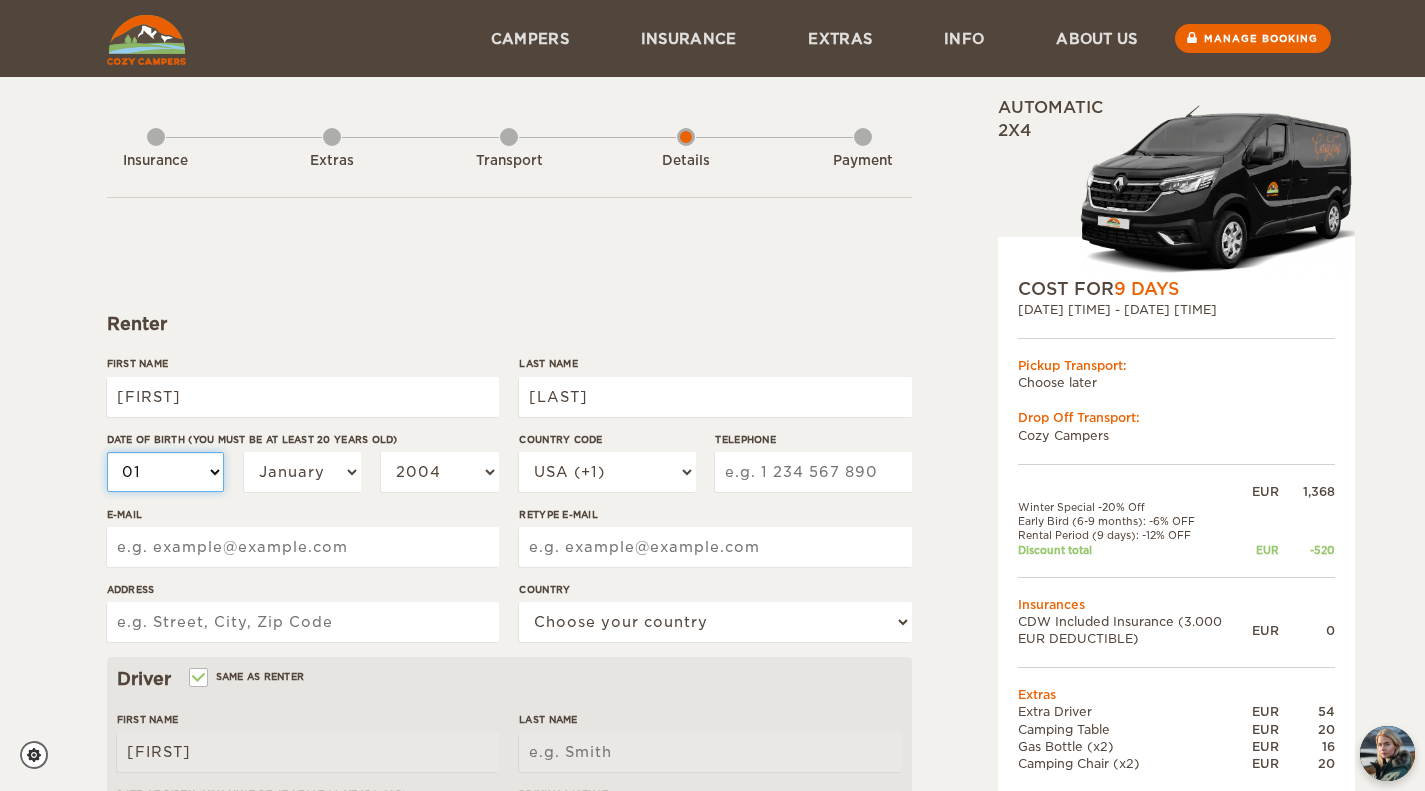 type on "Pringle" 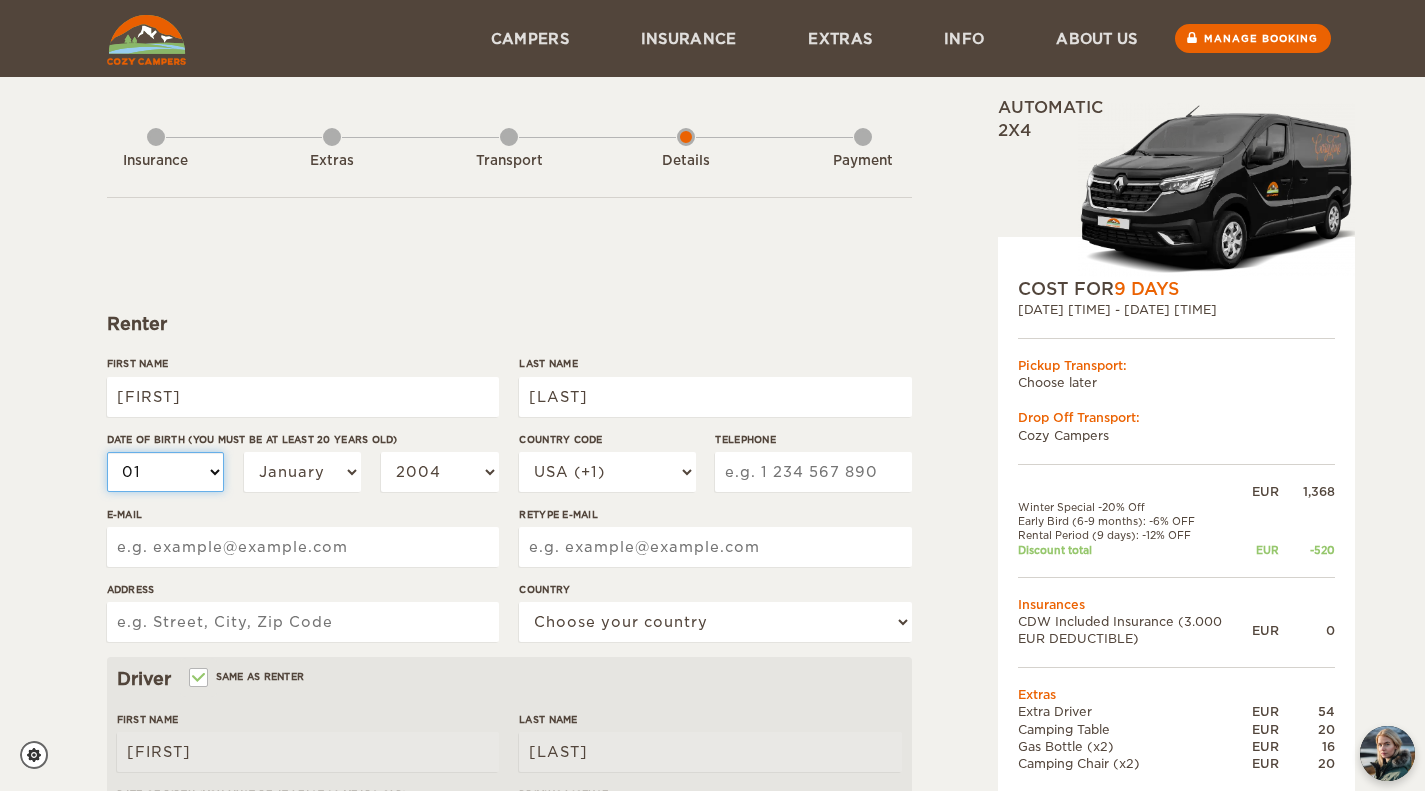 select on "10" 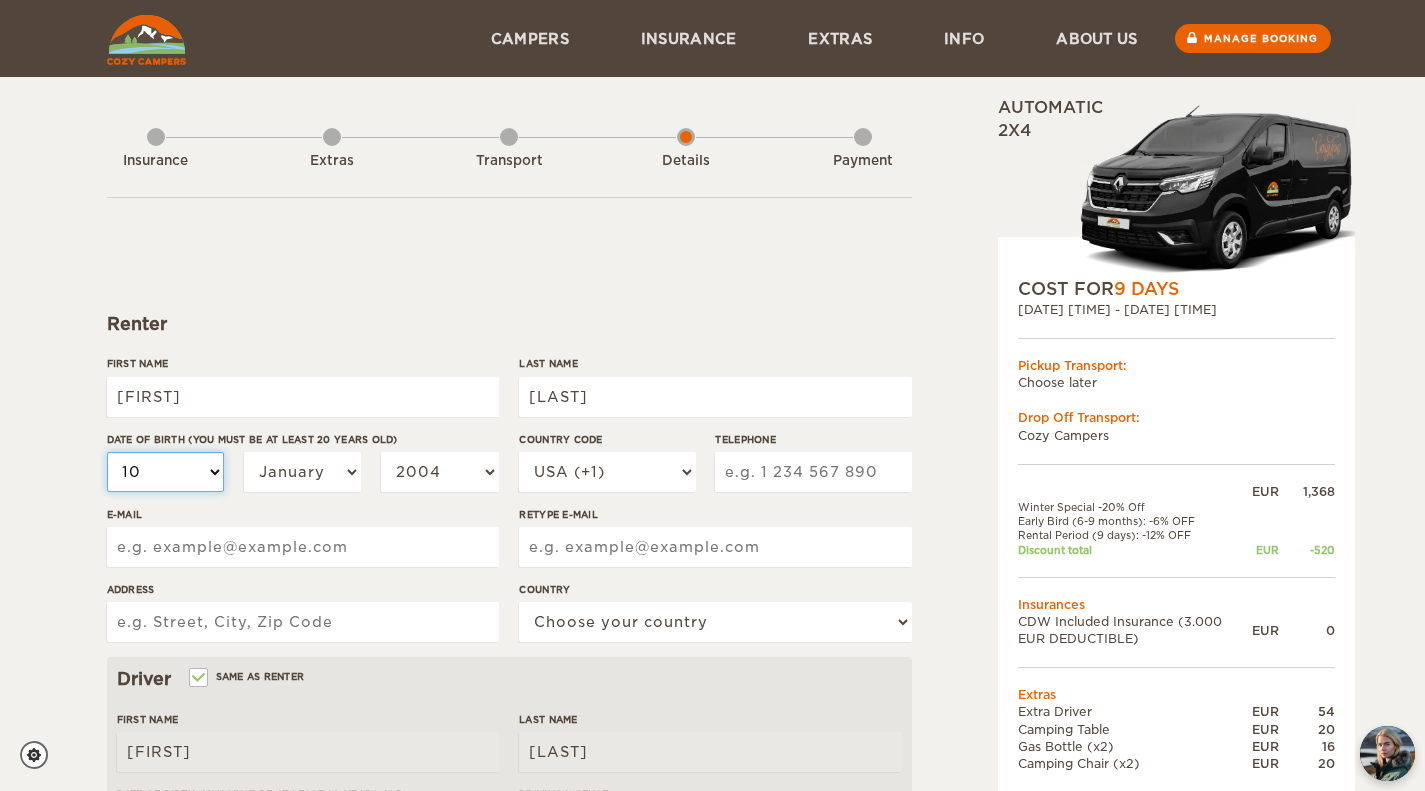 select on "10" 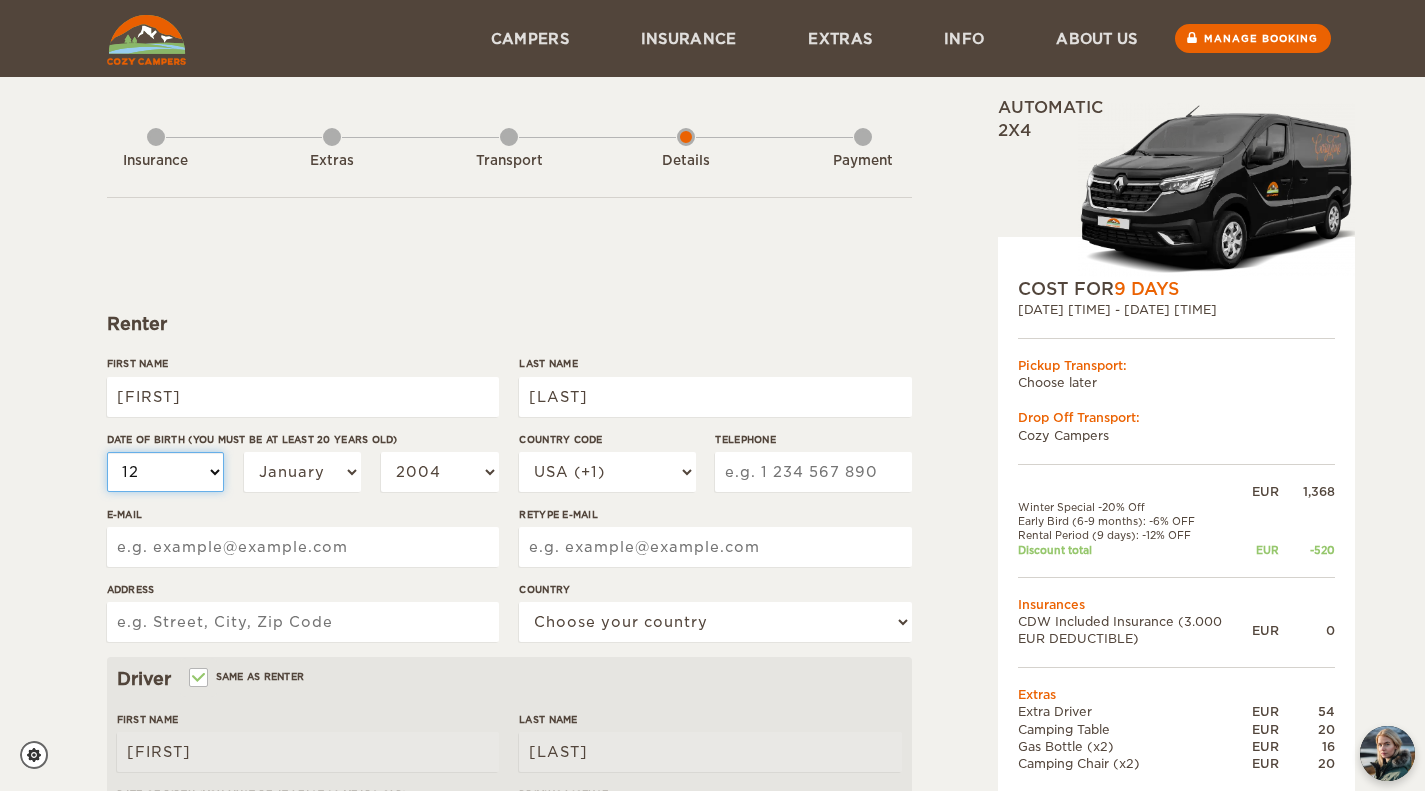 select on "12" 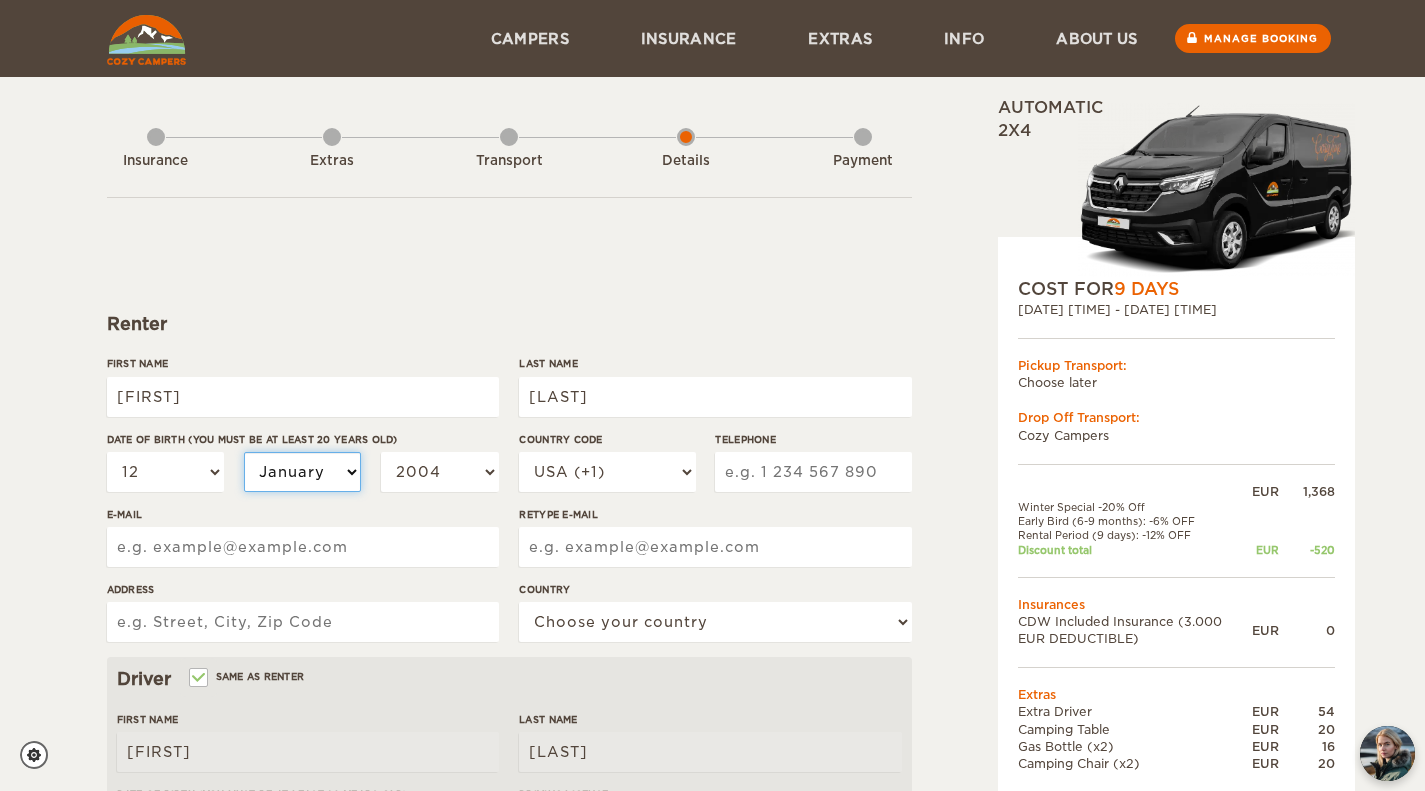 click on "January
February
March
April
May
June
July
August
September
October
November
December" at bounding box center (303, 472) 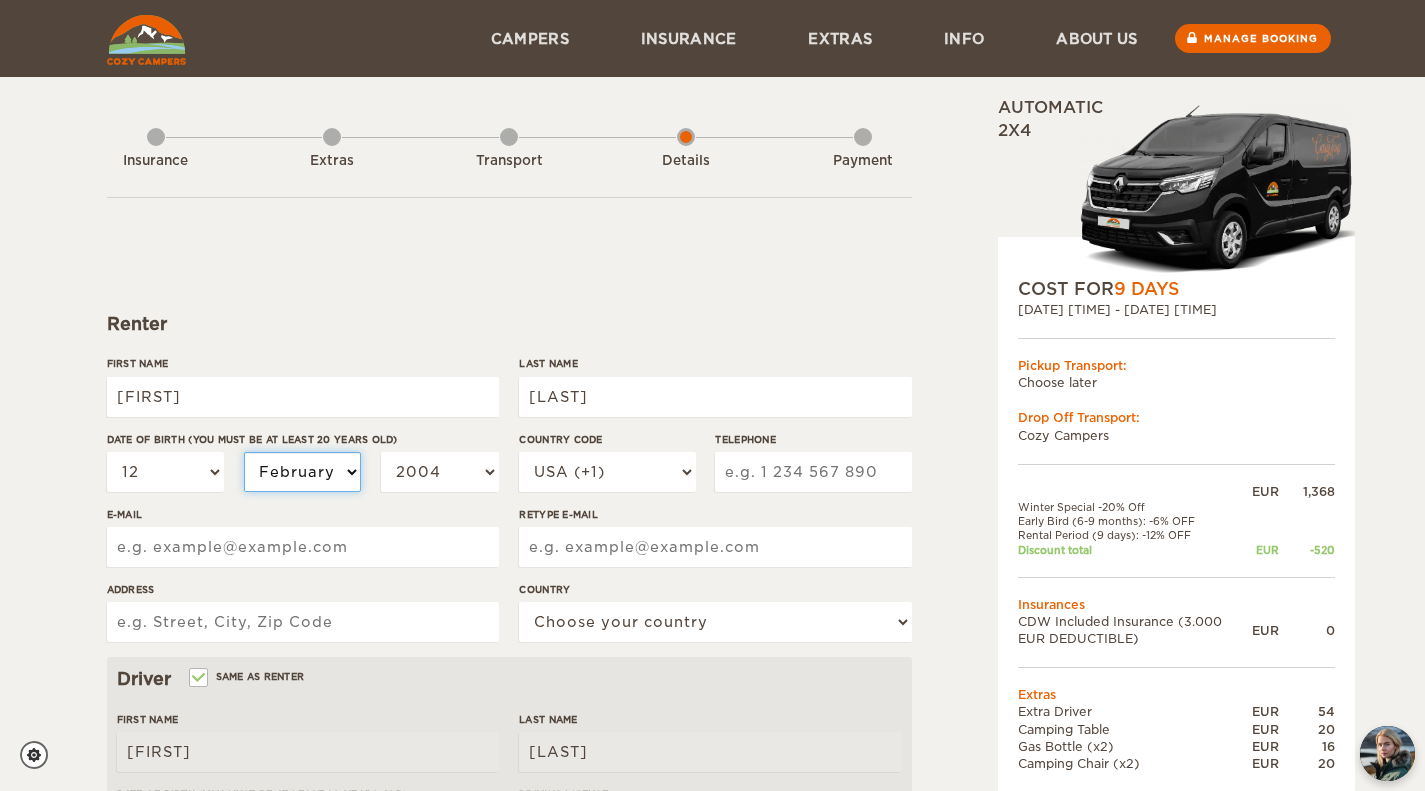 click on "January
February
March
April
May
June
July
August
September
October
November
December" at bounding box center (303, 472) 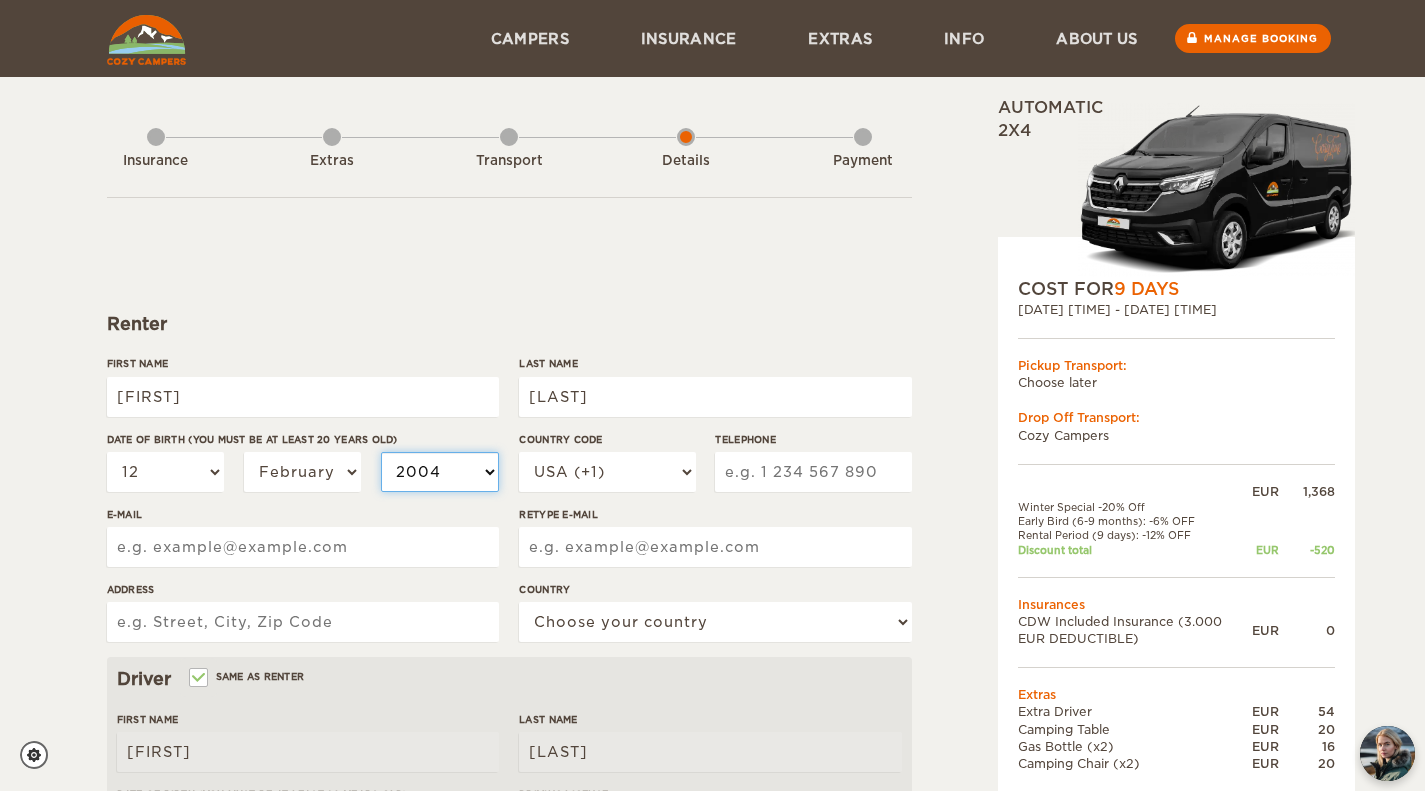 click on "2004 2003 2002 2001 2000 1999 1998 1997 1996 1995 1994 1993 1992 1991 1990 1989 1988 1987 1986 1985 1984 1983 1982 1981 1980 1979 1978 1977 1976 1975 1974 1973 1972 1971 1970 1969 1968 1967 1966 1965 1964 1963 1962 1961 1960 1959 1958 1957 1956 1955 1954 1953 1952 1951 1950 1949 1948 1947 1946 1945 1944 1943 1942 1941 1940 1939 1938 1937 1936 1935 1934 1933 1932 1931 1930 1929 1928 1927 1926 1925 1924 1923 1922 1921 1920 1919 1918 1917 1916 1915 1914 1913 1912 1911 1910 1909 1908 1907 1906 1905 1904 1903 1902 1901 1900 1899 1898 1897 1896 1895 1894 1893 1892 1891 1890 1889 1888 1887 1886 1885 1884 1883 1882 1881 1880 1879 1878 1877 1876 1875" at bounding box center [440, 472] 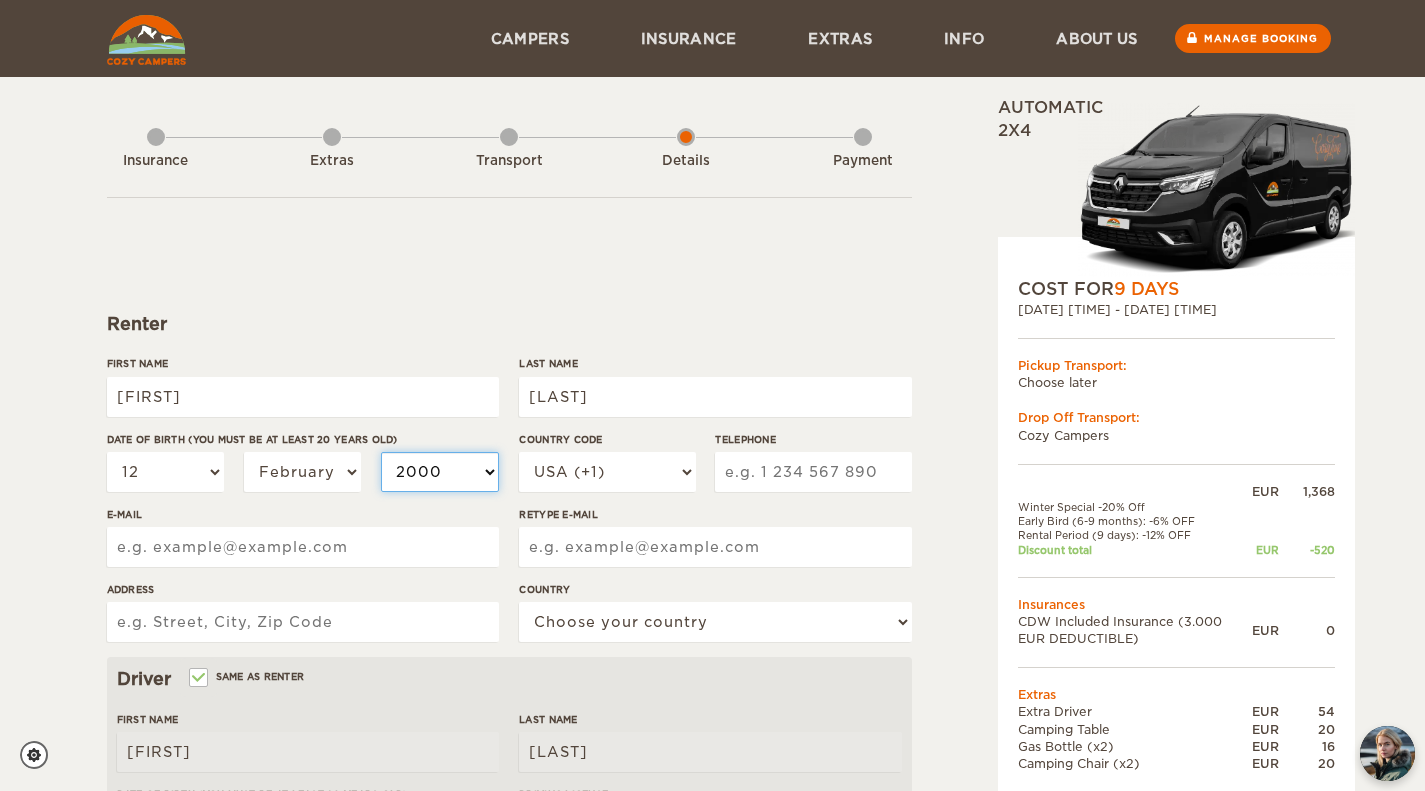 click on "2004 2003 2002 2001 2000 1999 1998 1997 1996 1995 1994 1993 1992 1991 1990 1989 1988 1987 1986 1985 1984 1983 1982 1981 1980 1979 1978 1977 1976 1975 1974 1973 1972 1971 1970 1969 1968 1967 1966 1965 1964 1963 1962 1961 1960 1959 1958 1957 1956 1955 1954 1953 1952 1951 1950 1949 1948 1947 1946 1945 1944 1943 1942 1941 1940 1939 1938 1937 1936 1935 1934 1933 1932 1931 1930 1929 1928 1927 1926 1925 1924 1923 1922 1921 1920 1919 1918 1917 1916 1915 1914 1913 1912 1911 1910 1909 1908 1907 1906 1905 1904 1903 1902 1901 1900 1899 1898 1897 1896 1895 1894 1893 1892 1891 1890 1889 1888 1887 1886 1885 1884 1883 1882 1881 1880 1879 1878 1877 1876 1875" at bounding box center [440, 472] 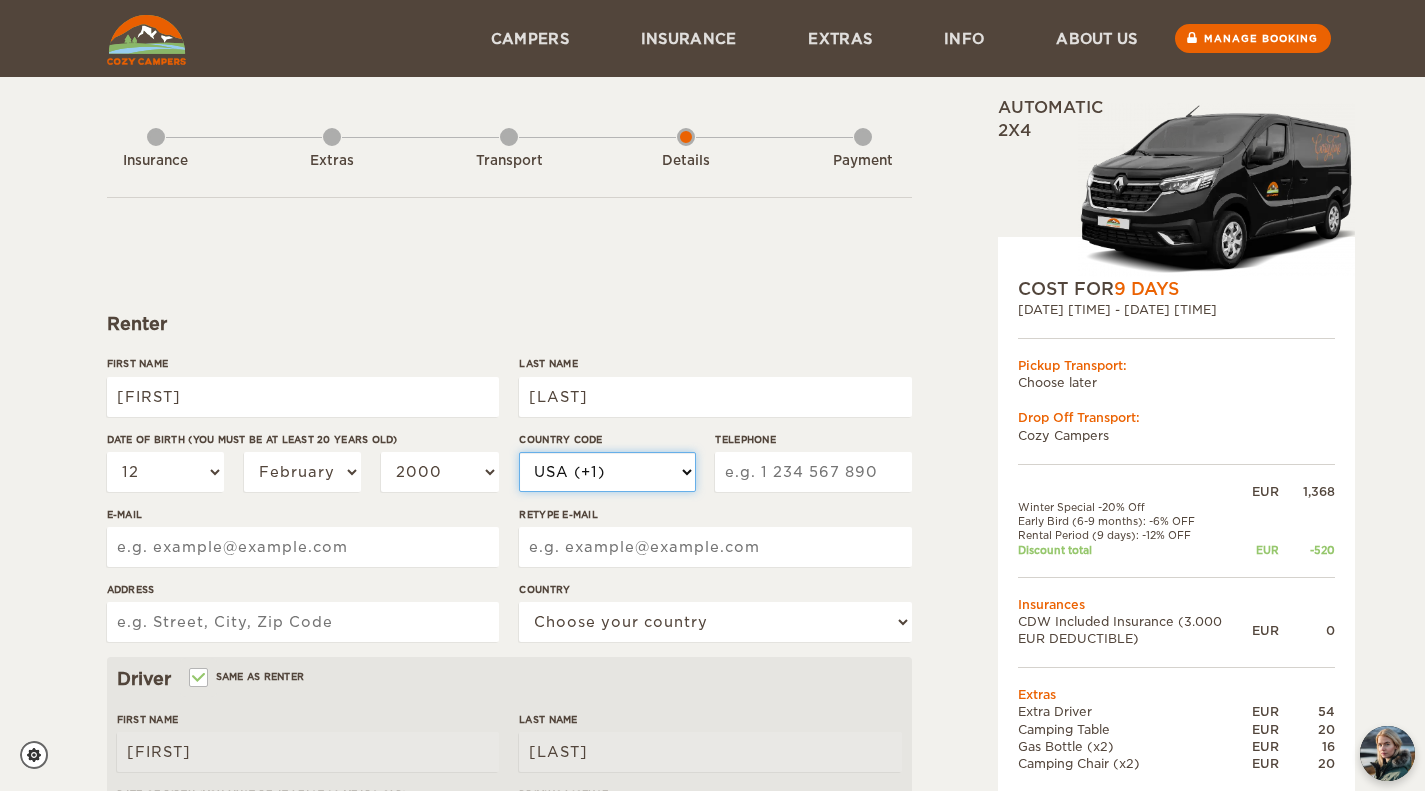 click on "USA (+1)
UK (+44)
Germany (+49)
Algeria (+213)
Andorra (+376)
Angola (+244)
Anguilla (+1264)
Antigua & Barbuda (+1268)
Argentina (+54)
Armenia (+374)
Aruba (+297)
Australia (+61)
Austria (+43)
Azerbaijan (+994)
Bahamas (+1242)
Bahrain (+973)
Bangladesh (+880)
Barbados (+1246)
Belarus (+375)
Belgium (+32)
Belize (+501)
Benin (+229)
Bermuda (+1441)
Bhutan (+975)
Bolivia (+591)
Bosnia Herzegovina (+387)
Botswana (+267)
Brazil (+55)
Brunei (+673)
Bulgaria (+359)
Burkina Faso (+226)
Burundi (+257)
Cambodia (+855)
Cameroon (+237)
Canada (+1)
Cape Verde Islands (+238)
Cayman Islands (+1345)
Central African Republic (+236)
Chile (+56)
China (+86)
Colombia (+57)
Comoros (+269)
Congo (+242)
Cook Islands (+682)
Costa Rica (+506)" at bounding box center [607, 472] 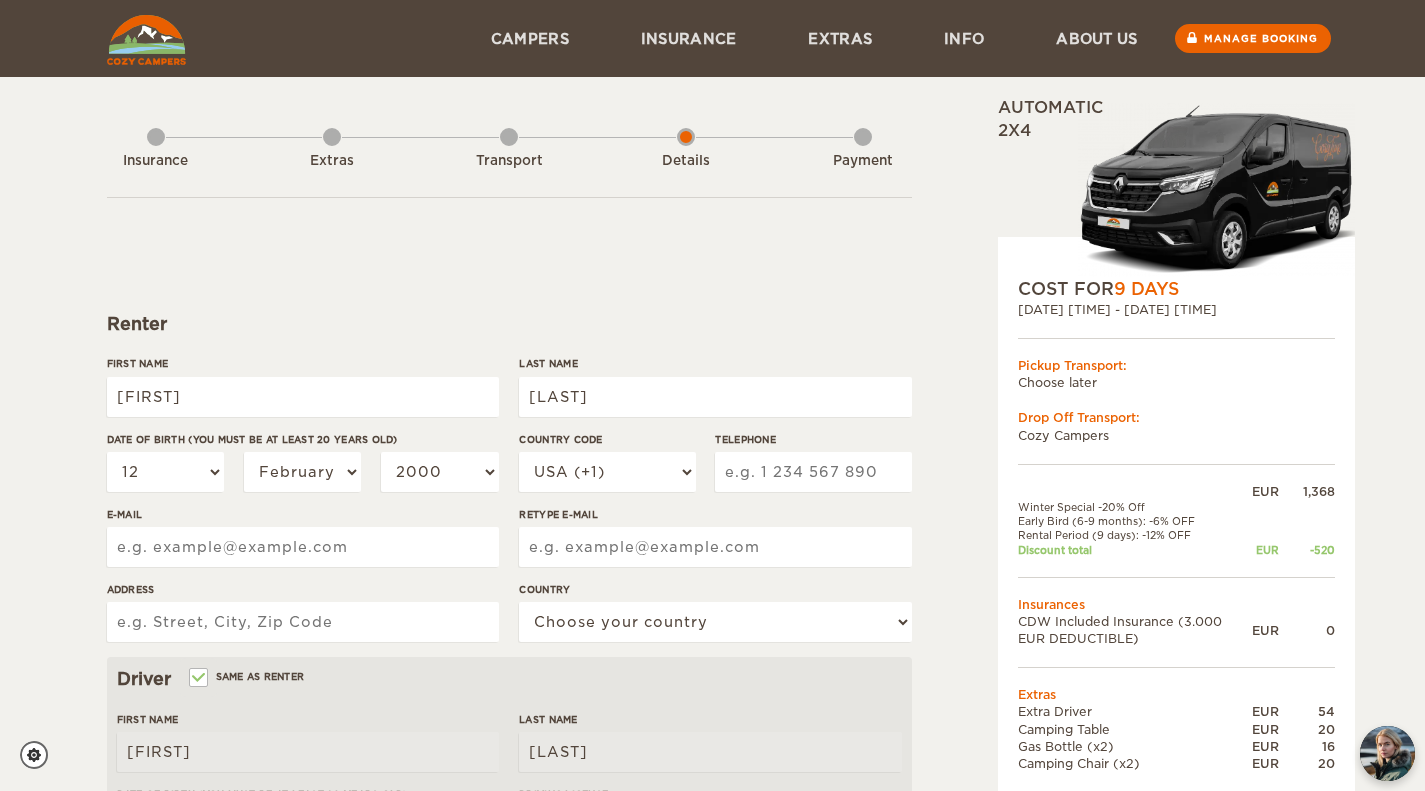 click on "Telephone" at bounding box center [813, 472] 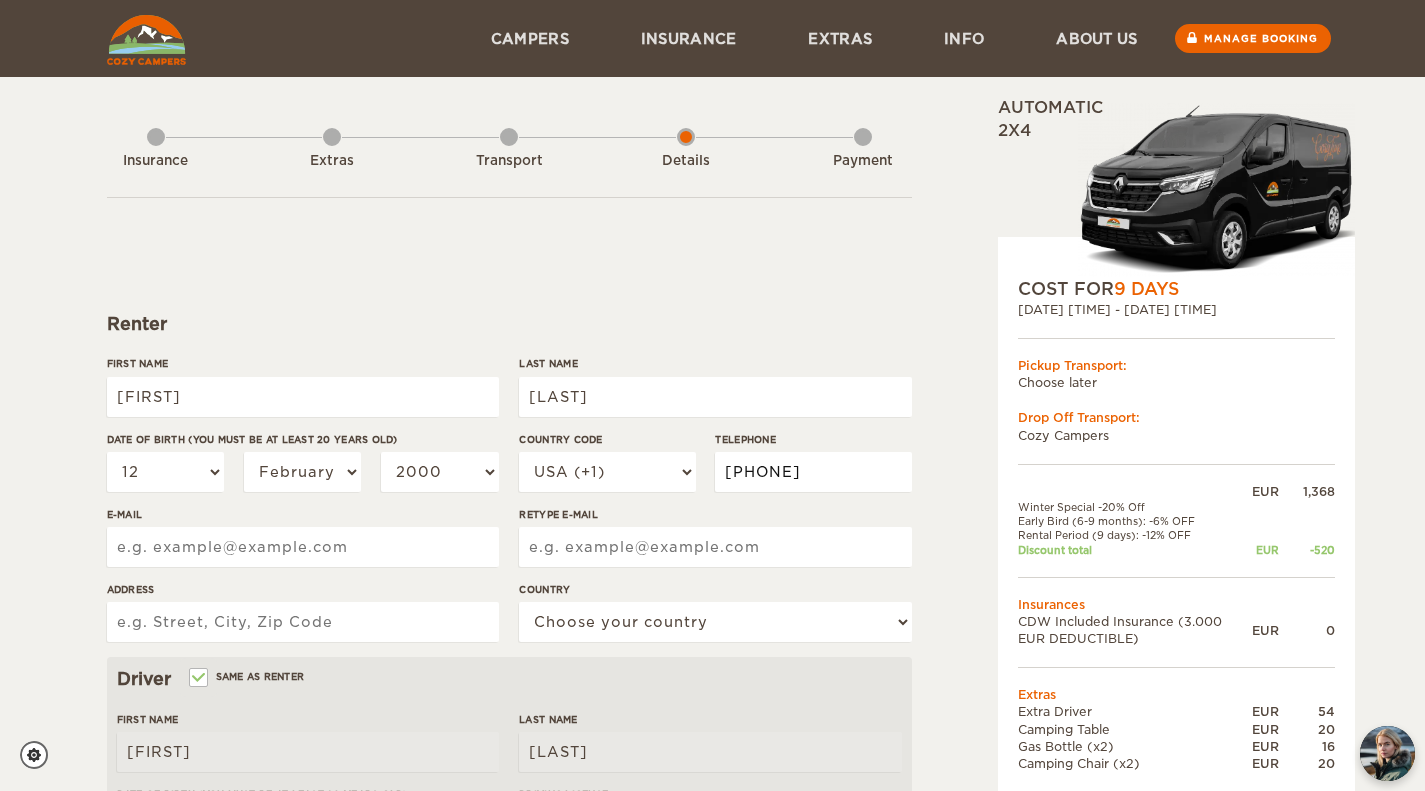 type on "4" 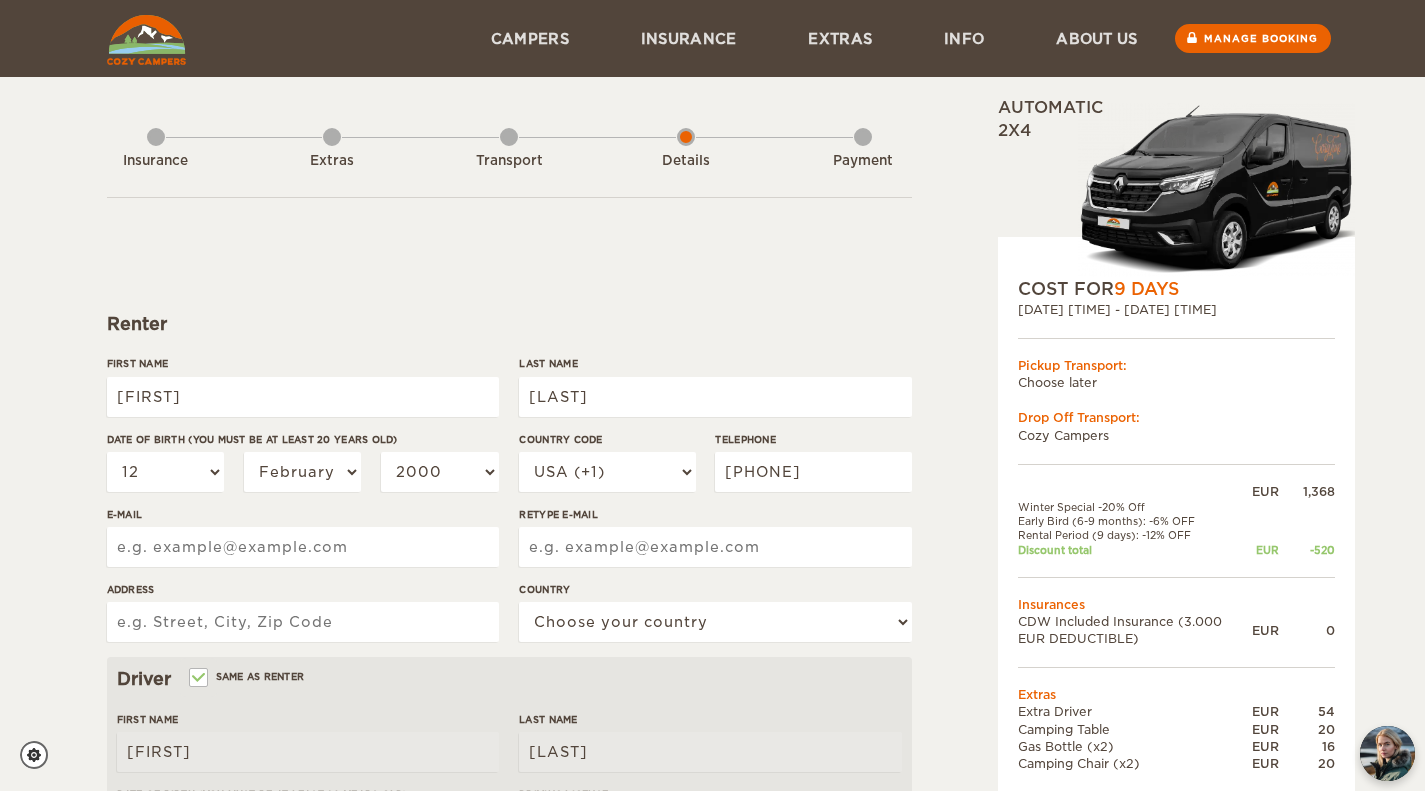 click on "E-mail" at bounding box center [303, 547] 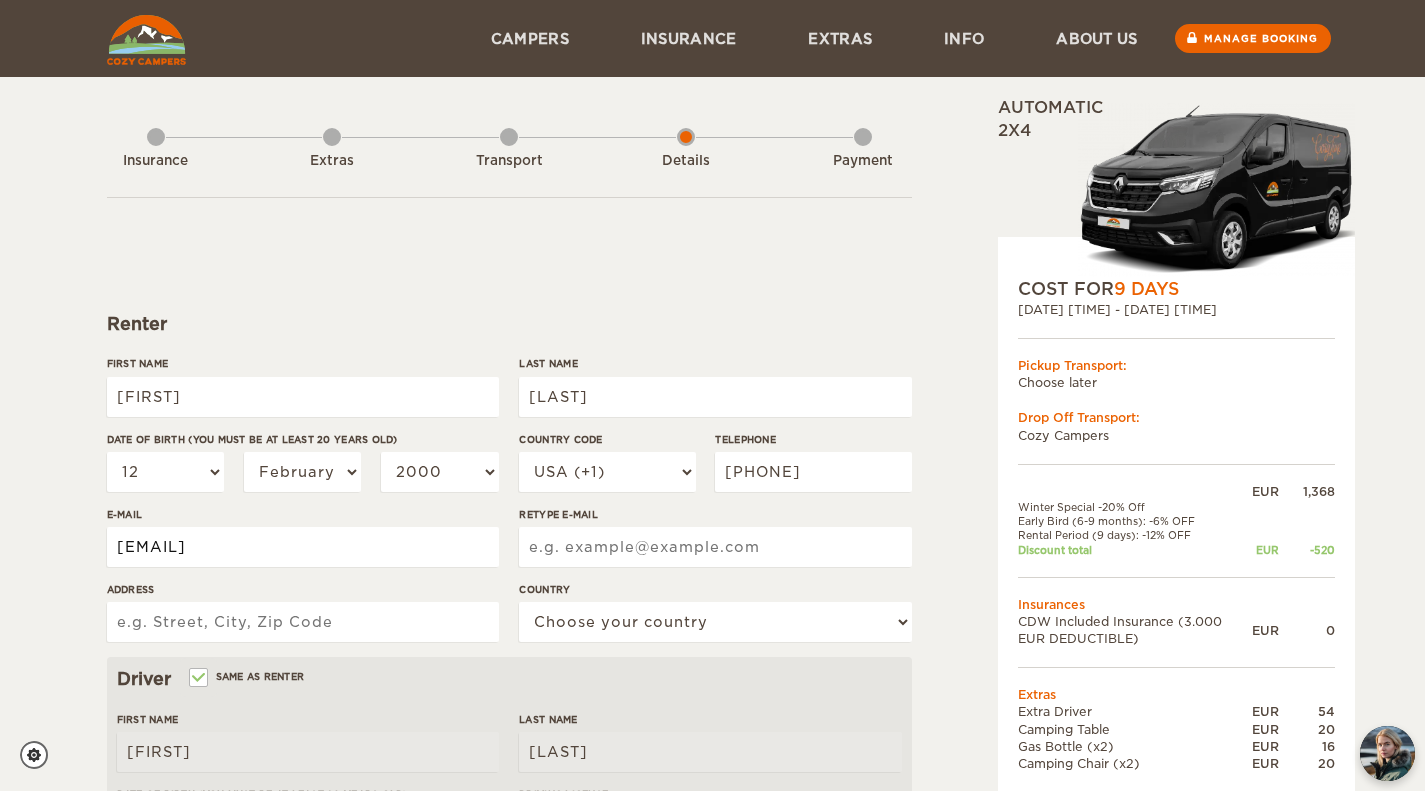 click on "biancajoy2000@gmail.com" at bounding box center (303, 547) 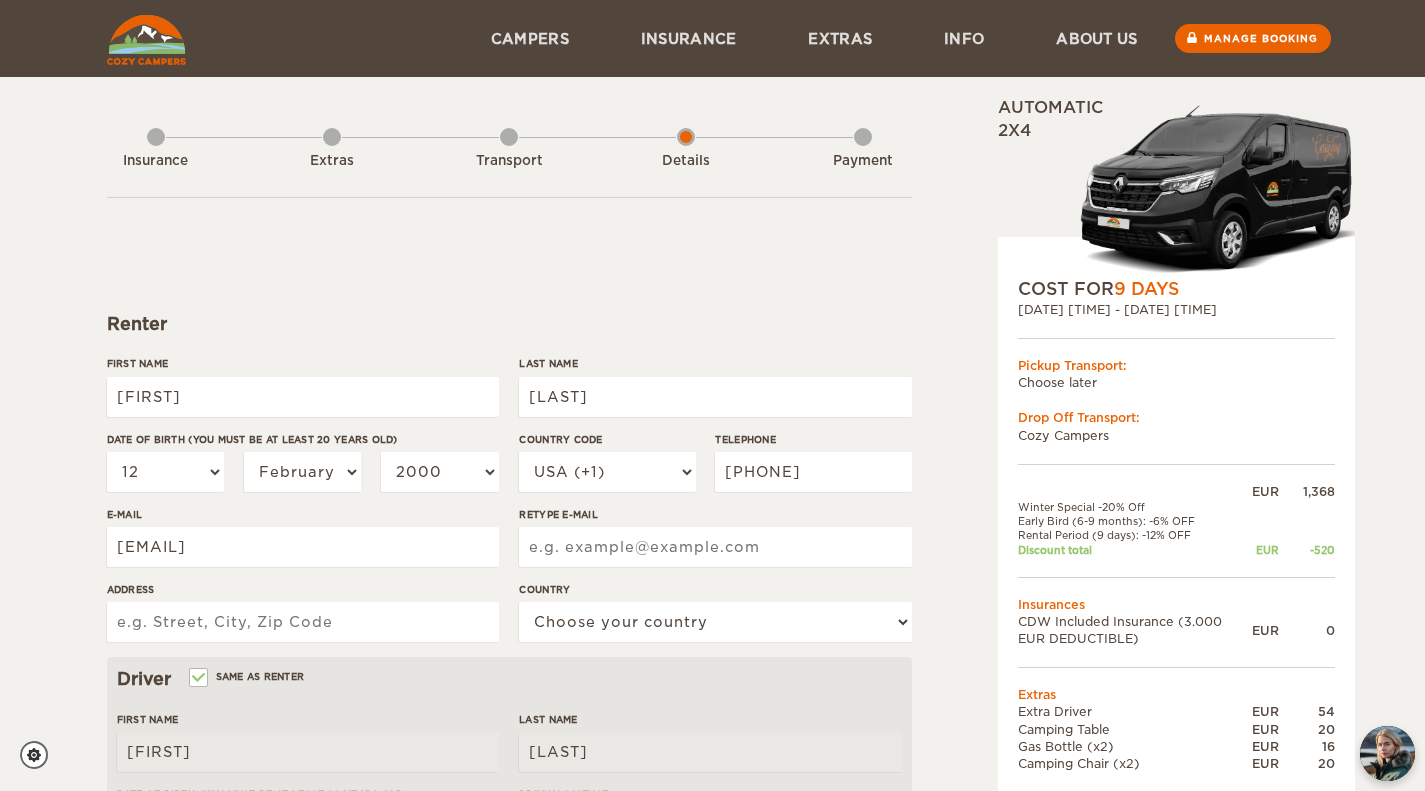 click on "Retype E-mail" at bounding box center [715, 547] 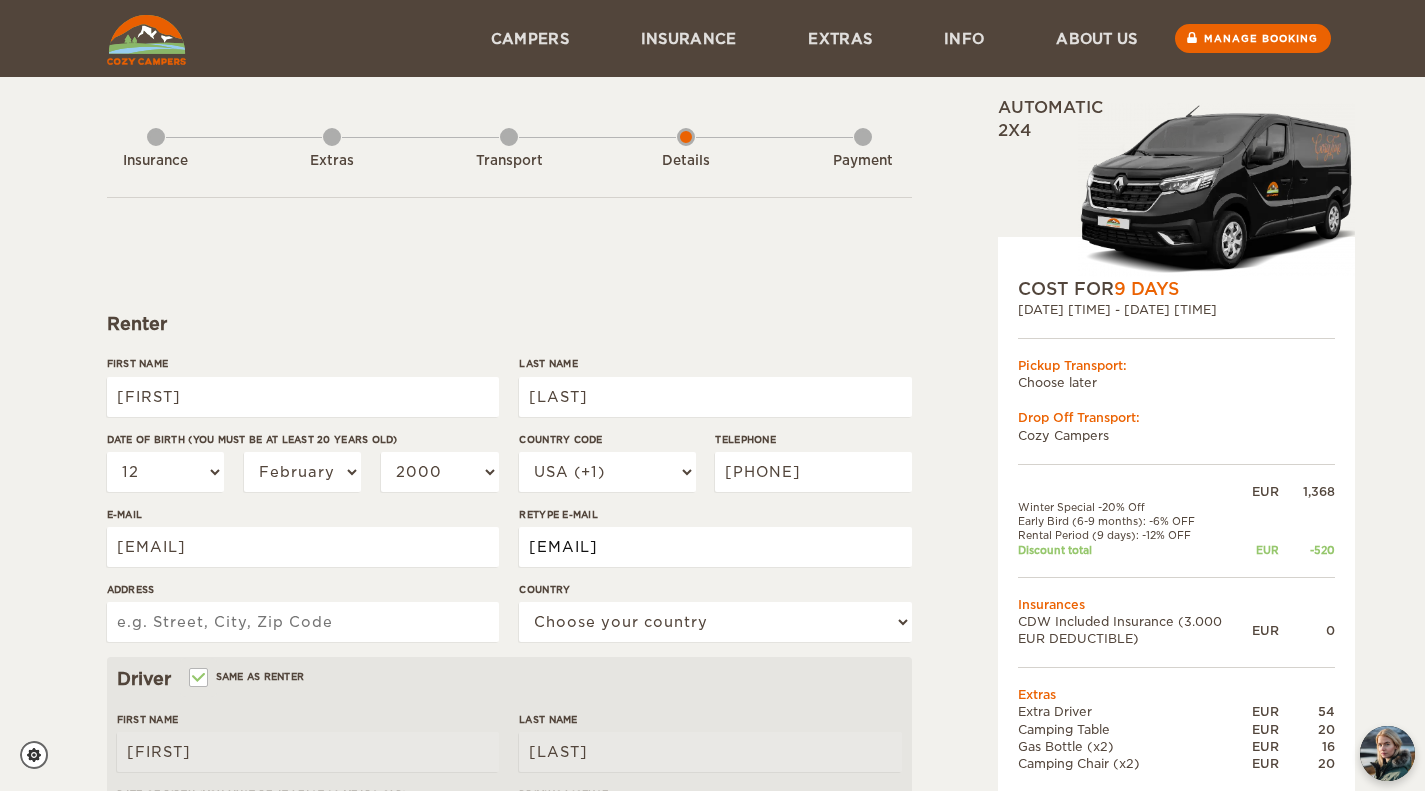type on "biancajoy2000@gmail.com" 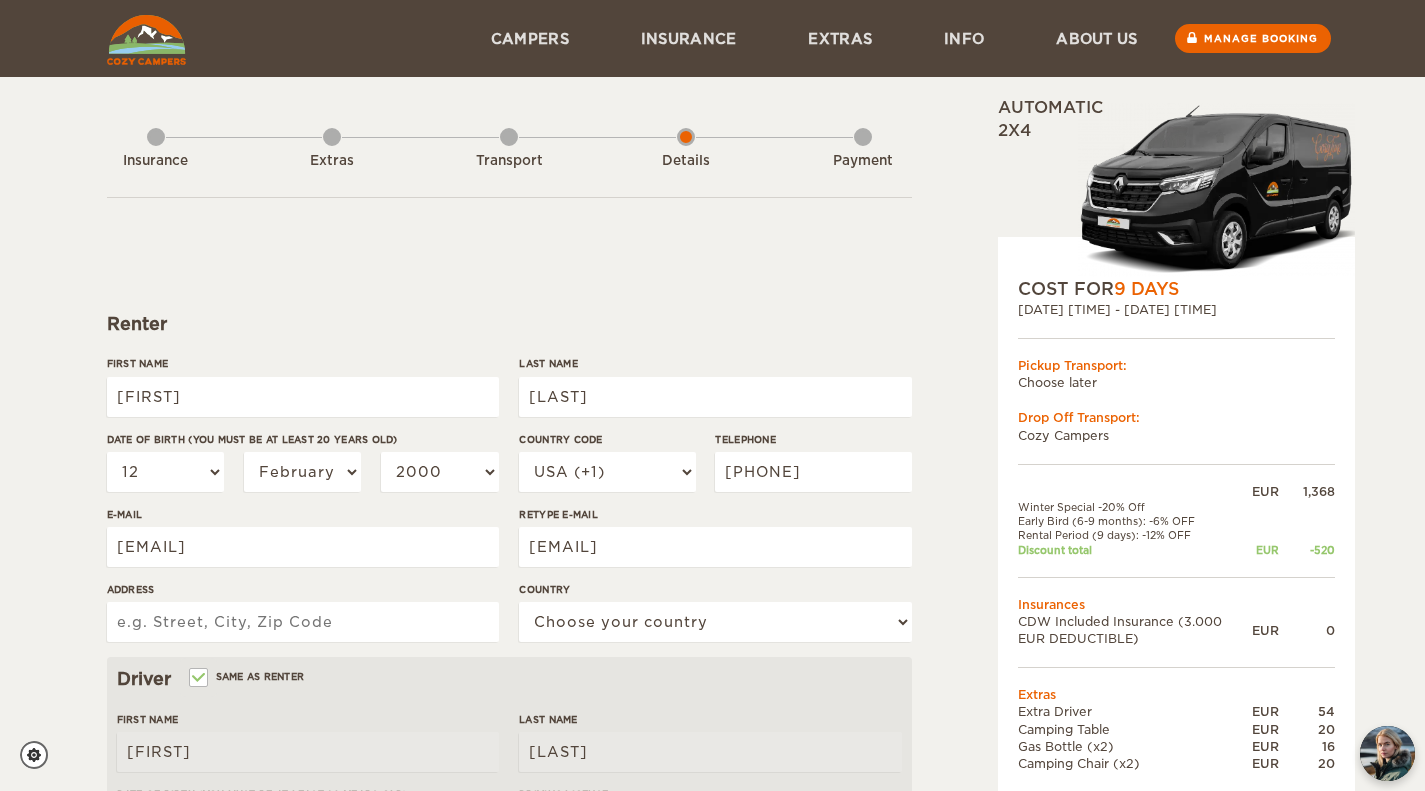 click on "Address" at bounding box center [303, 622] 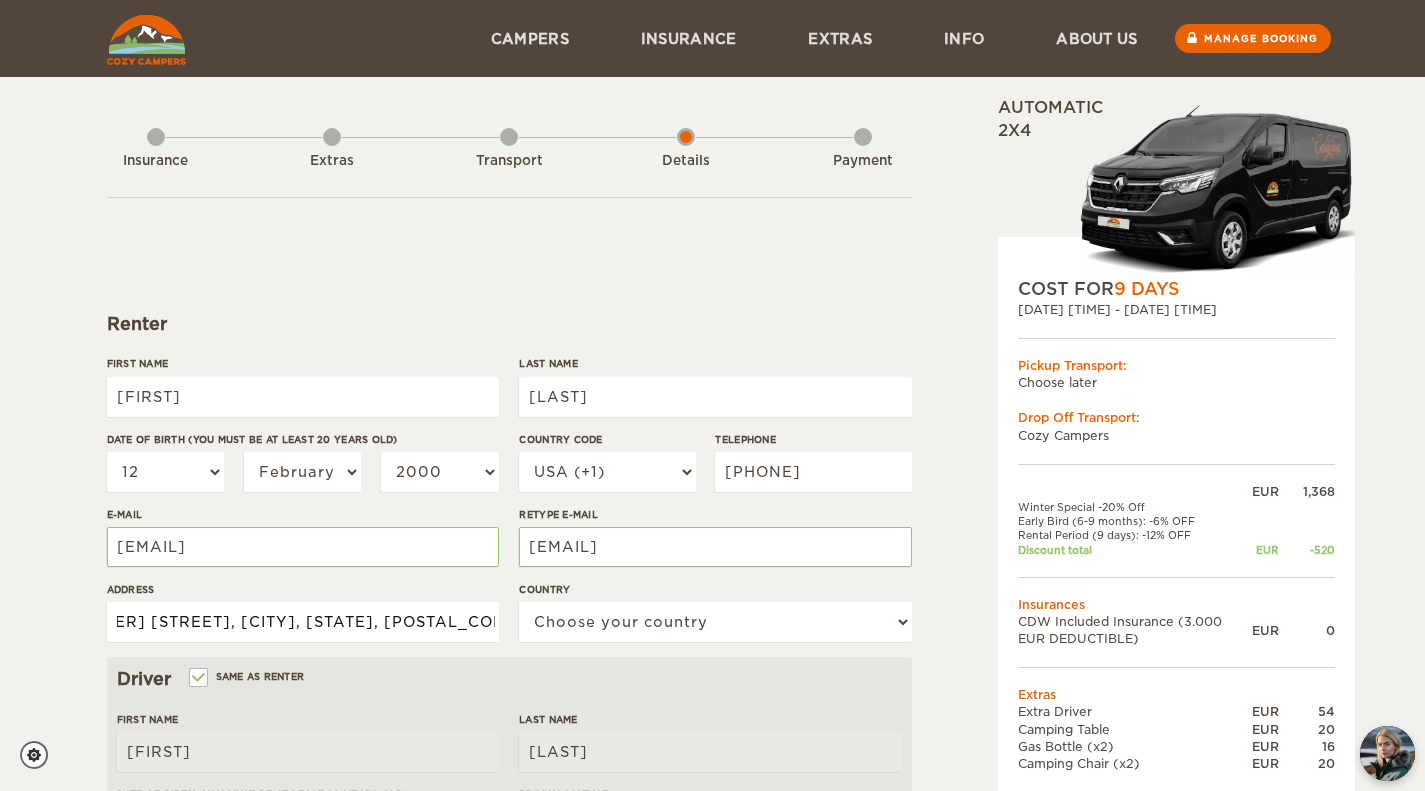 scroll, scrollTop: 0, scrollLeft: 71, axis: horizontal 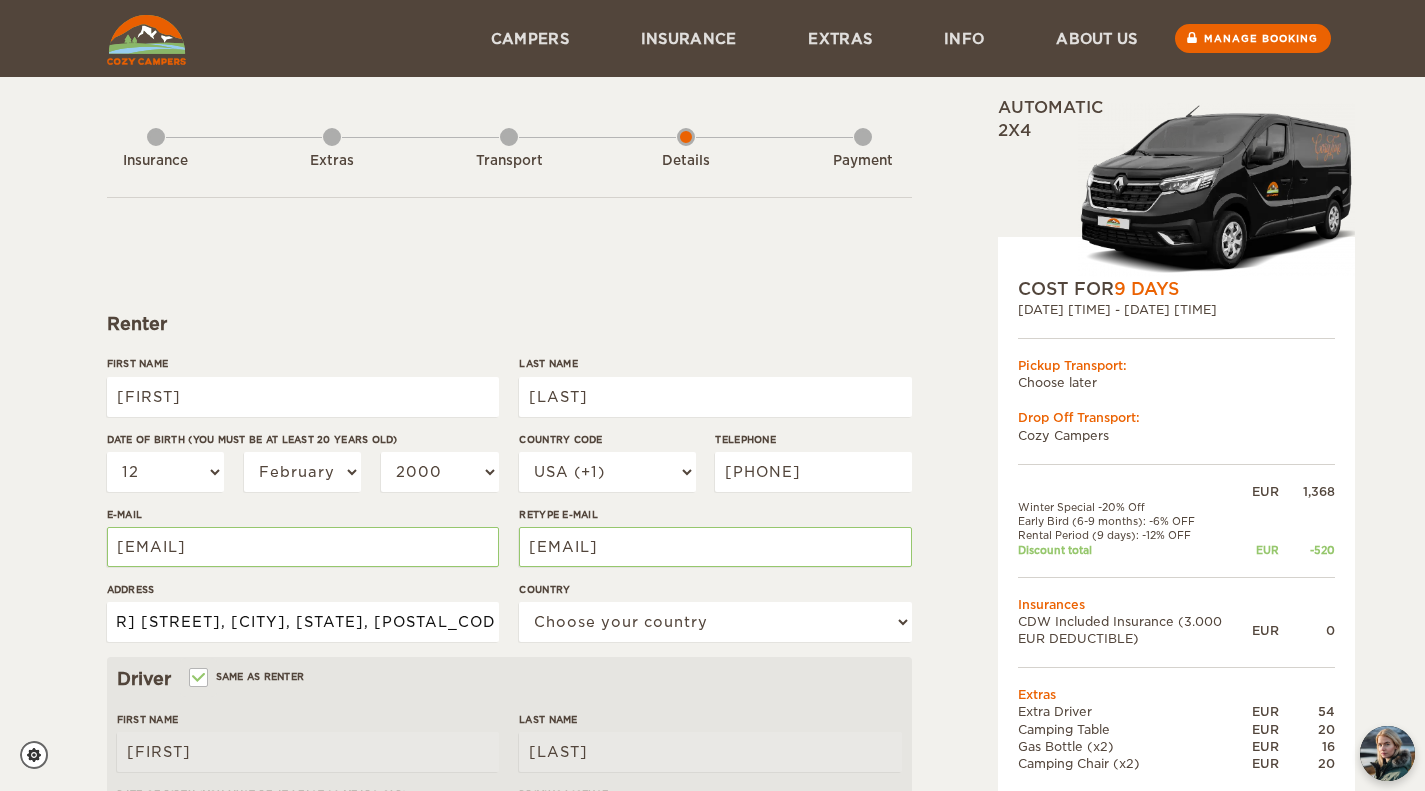 type on "6/5 Dutton Court, Golden Grove, South Australia, 5125" 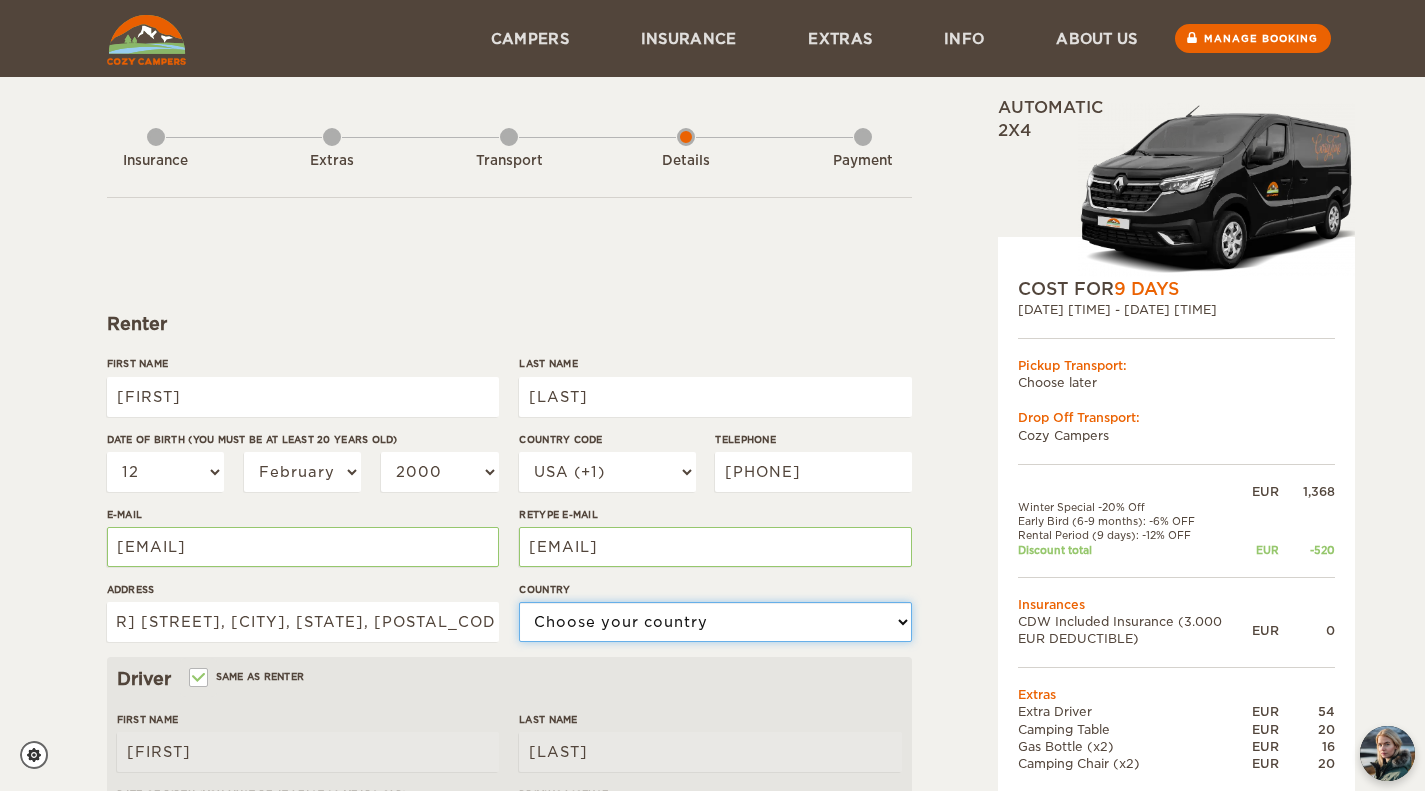 click on "Choose your country
United States
United Kingdom
Germany
Afghanistan Albania Algeria American Samoa Andorra Angola Anguilla Antarctica Antigua and Barbuda Argentina Armenia Aruba Australia Austria Azerbaijan Bahamas Bahrain Bangladesh Barbados Belarus Belgium Belize Benin Bermuda Bhutan Bolivia Bosnia and Herzegovina Botswana Brazil British Virgin Islands Brunei Bulgaria Burkina Faso Burma (Myanmar) Burundi Cambodia Cameroon Canada Cape Verde Cayman Islands Central African Republic Chad Chile China Christmas Island Cocos (Keeling) Islands Colombia Comoros Cook Islands Costa Rica Croatia Cuba Cyprus Czech Republic Democratic Republic of the Congo Denmark Djibouti Dominica Dominican Republic Ecuador Egypt El Salvador Equatorial Guinea Eritrea Estonia Ethiopia Falkland Islands Faroe Islands Fiji Finland France French Polynesia Gabon Gambia Gaza Strip Georgia Germany Ghana Gibraltar Greece Greenland Grenada Guam Guatemala Guinea Guinea-Bissau Guyana Haiti Holy See (Vatican City)" at bounding box center [715, 622] 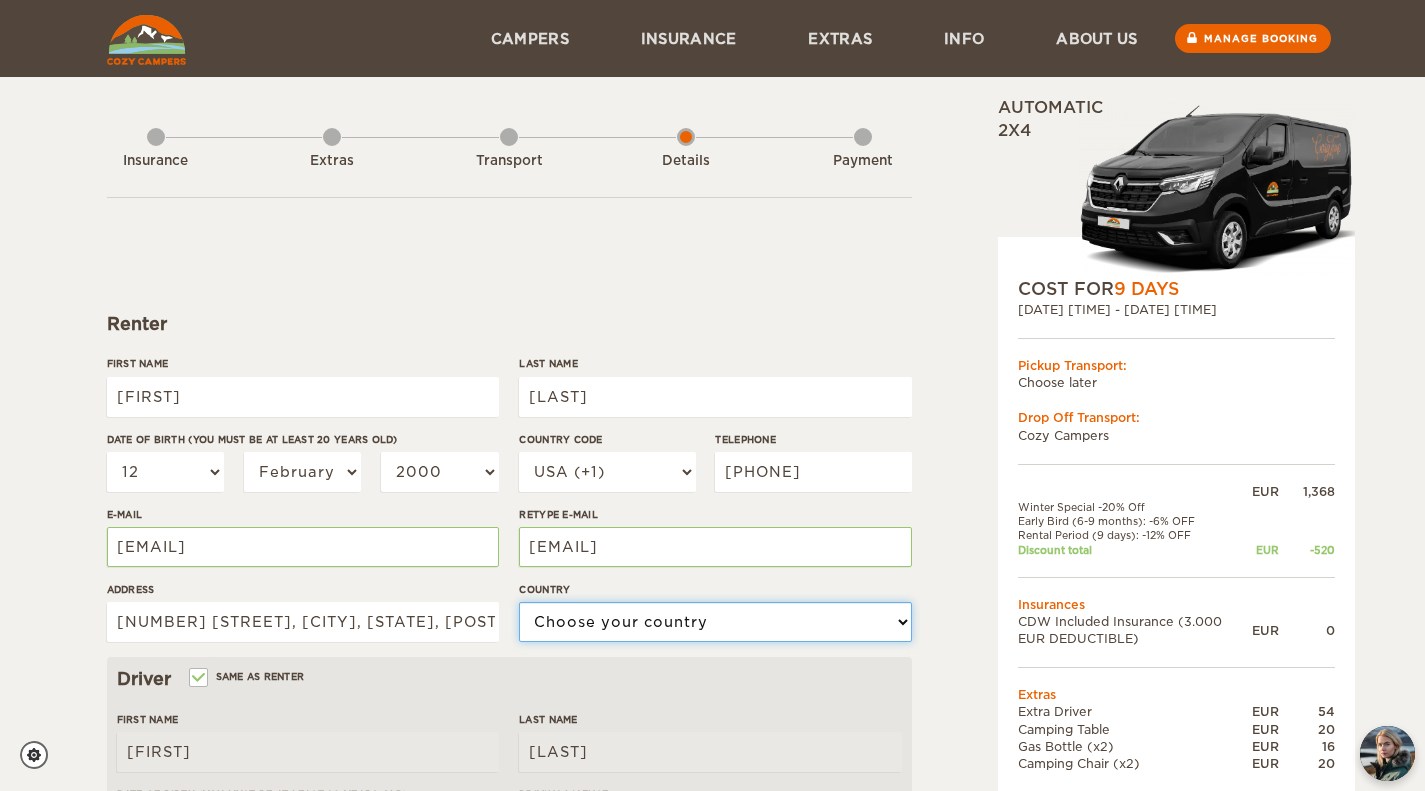 select on "13" 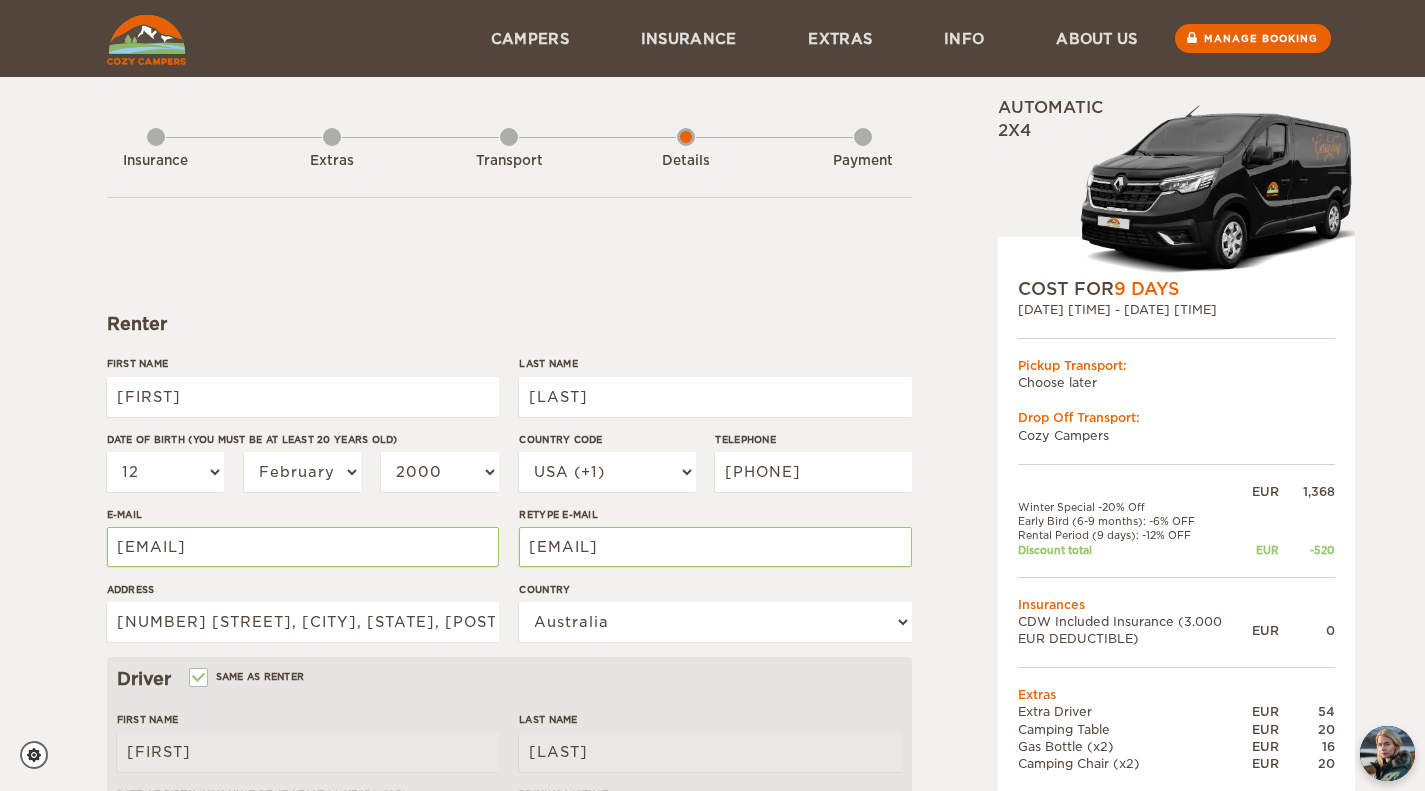 click on "Expand
Collapse
Total
958
EUR
Automatic 2x4
COST FOR  9 Days
19. Apr 2026 09:00 - 27. Apr 2026 17:00
Pickup Transport:
Choose later
Drop Off Transport:
Cozy Campers" at bounding box center [712, 650] 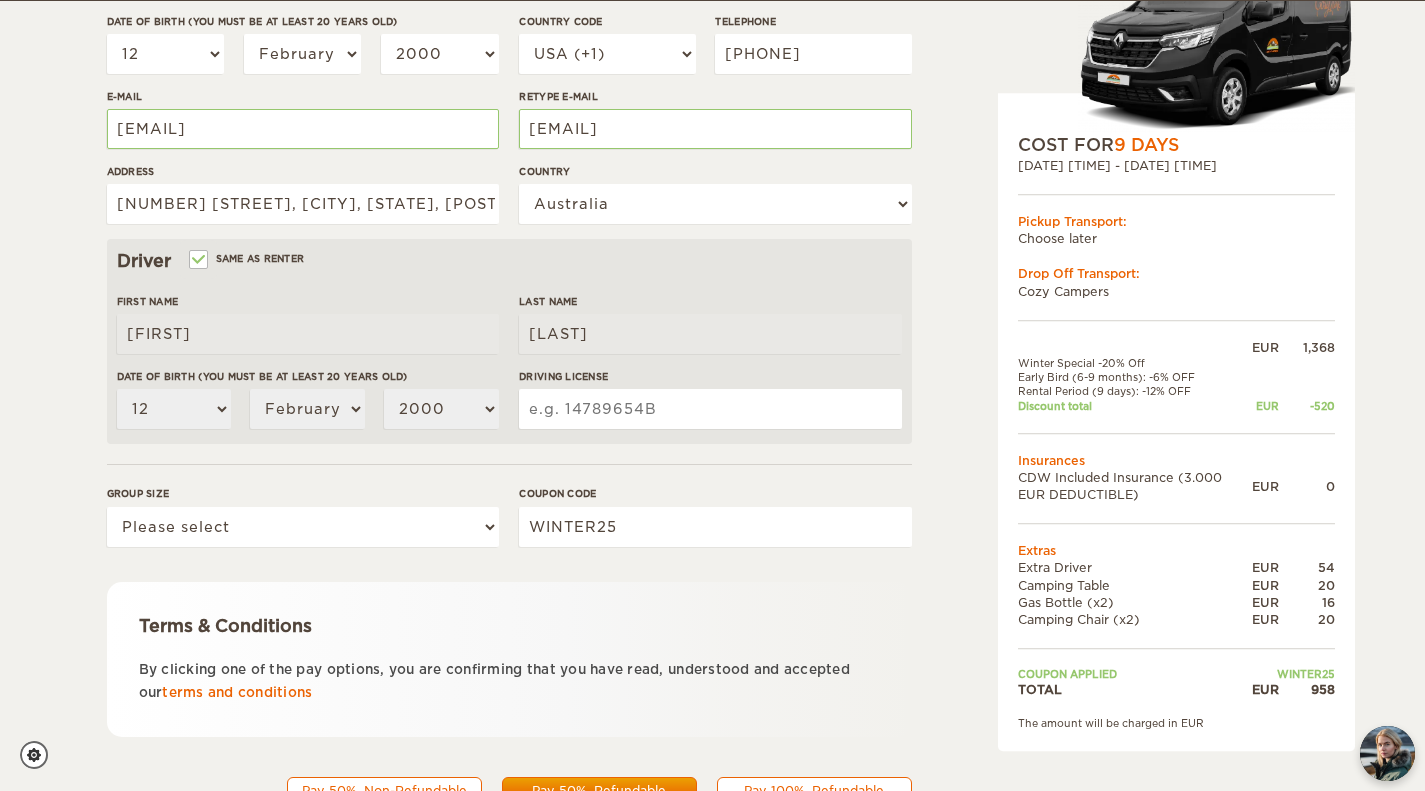 scroll, scrollTop: 419, scrollLeft: 0, axis: vertical 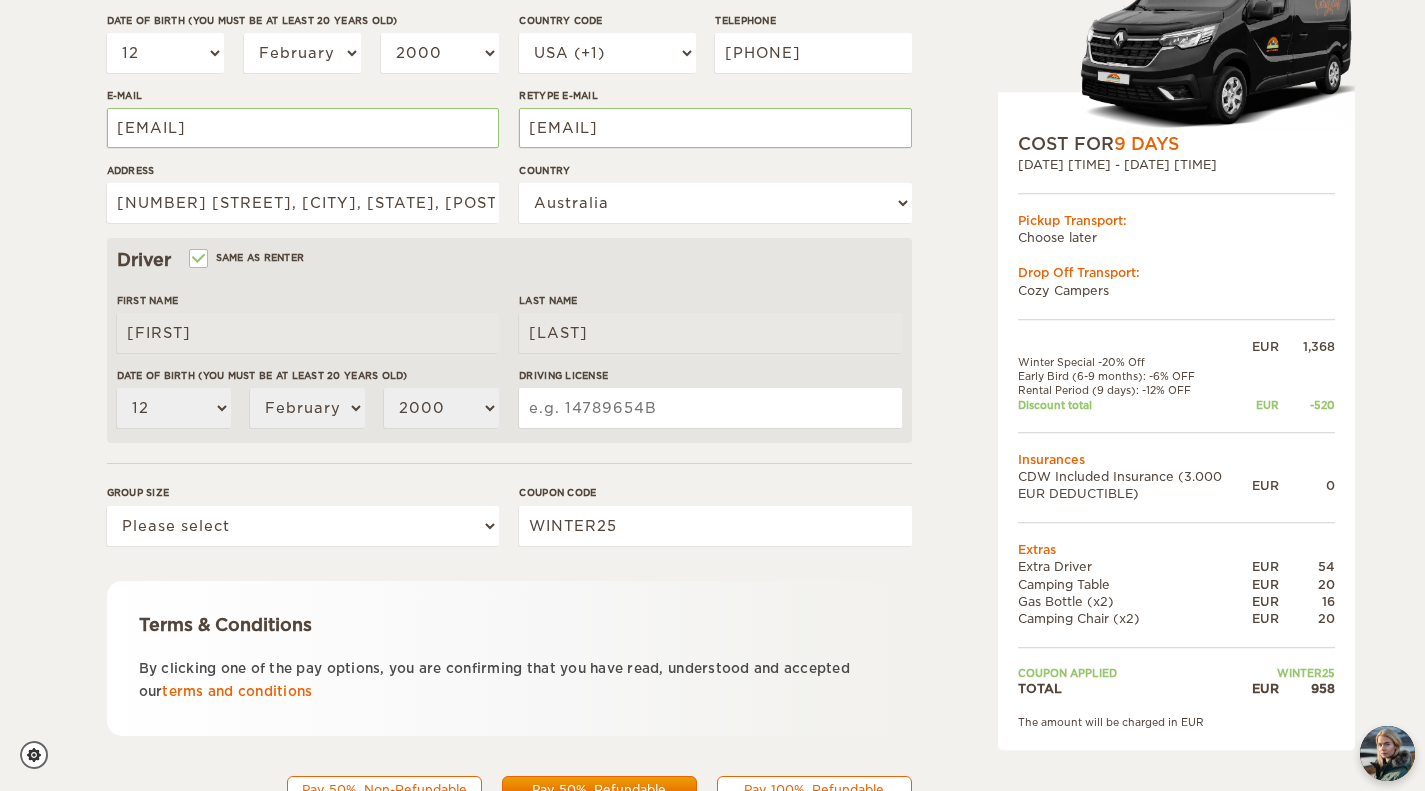 click on "Driving License" at bounding box center [710, 408] 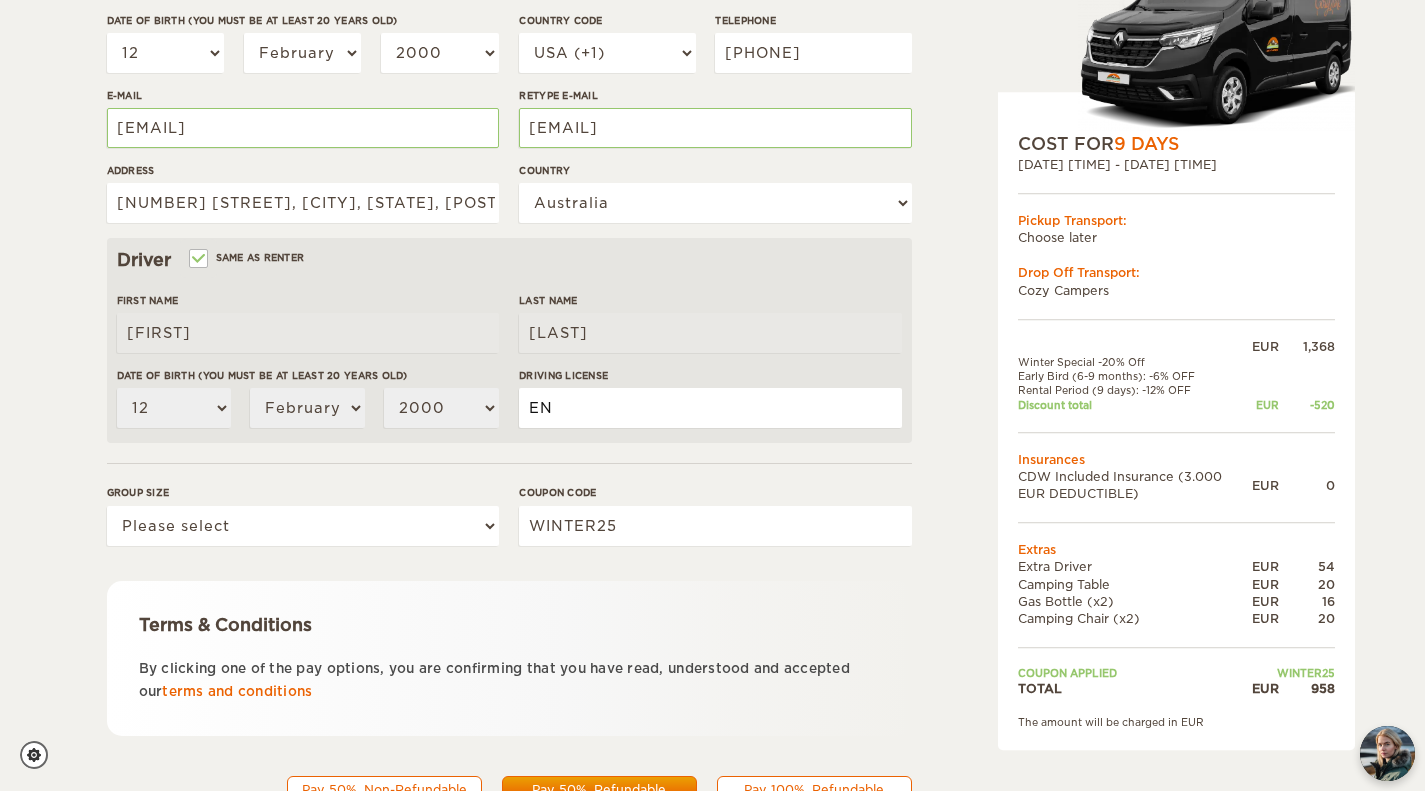 type on "E" 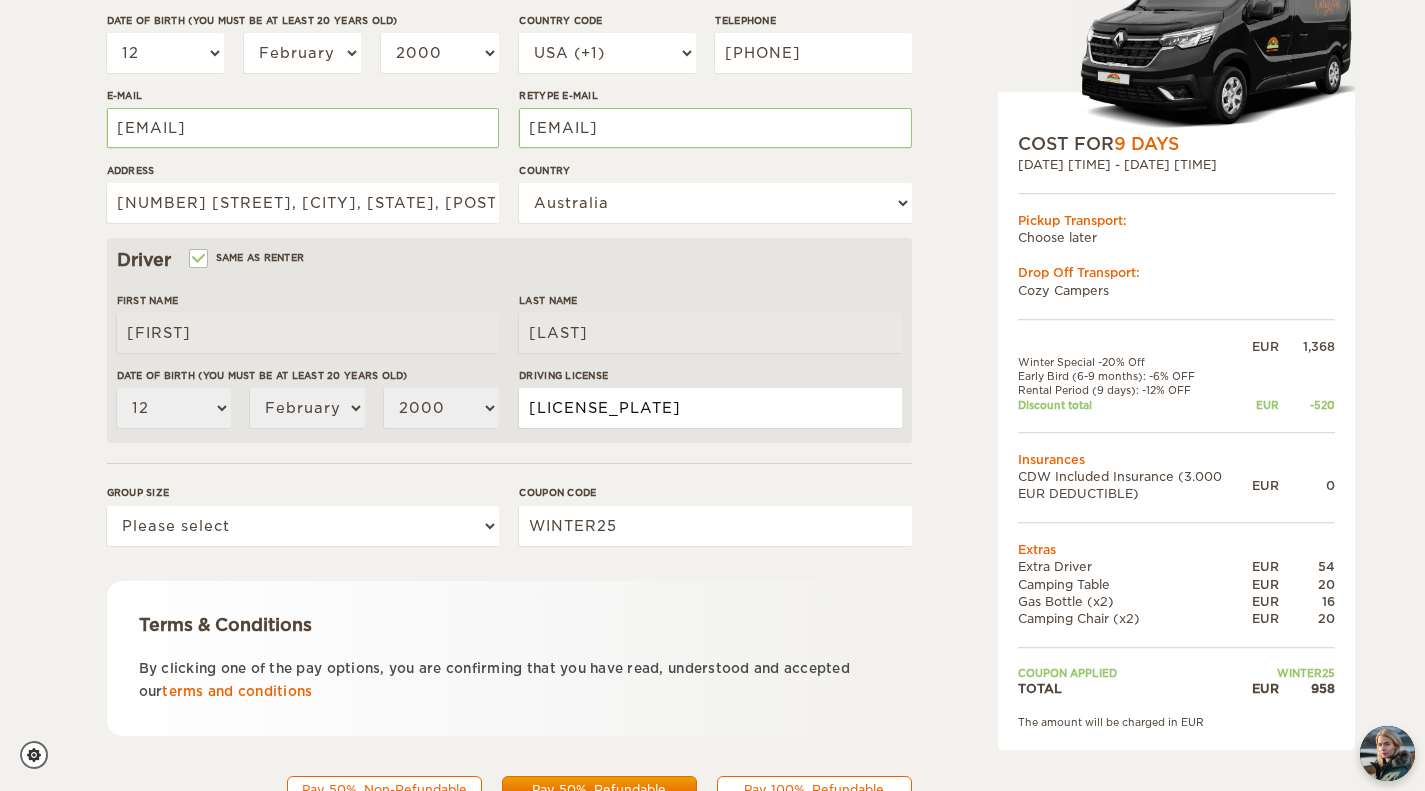type on "EN8283" 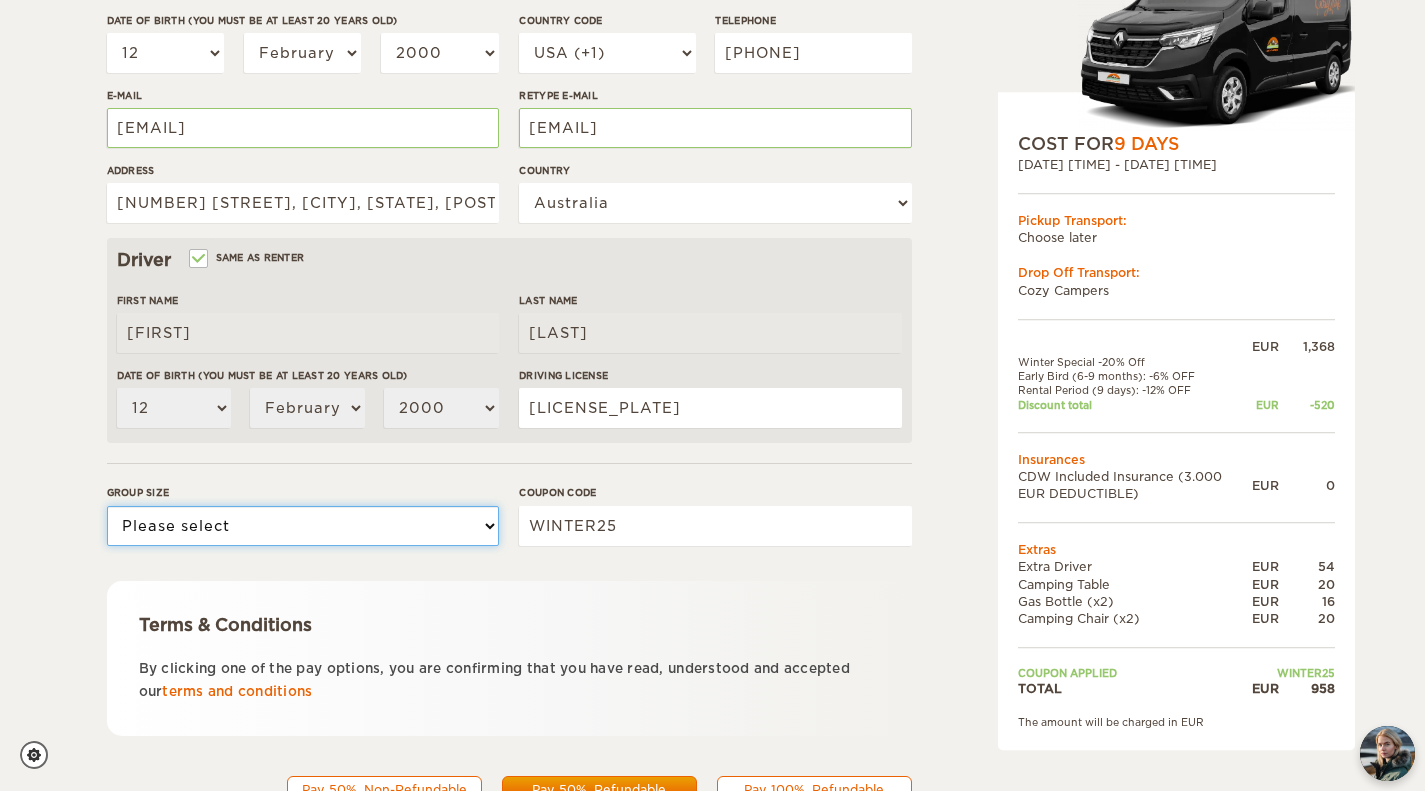 click on "Please select
1 2" at bounding box center [303, 526] 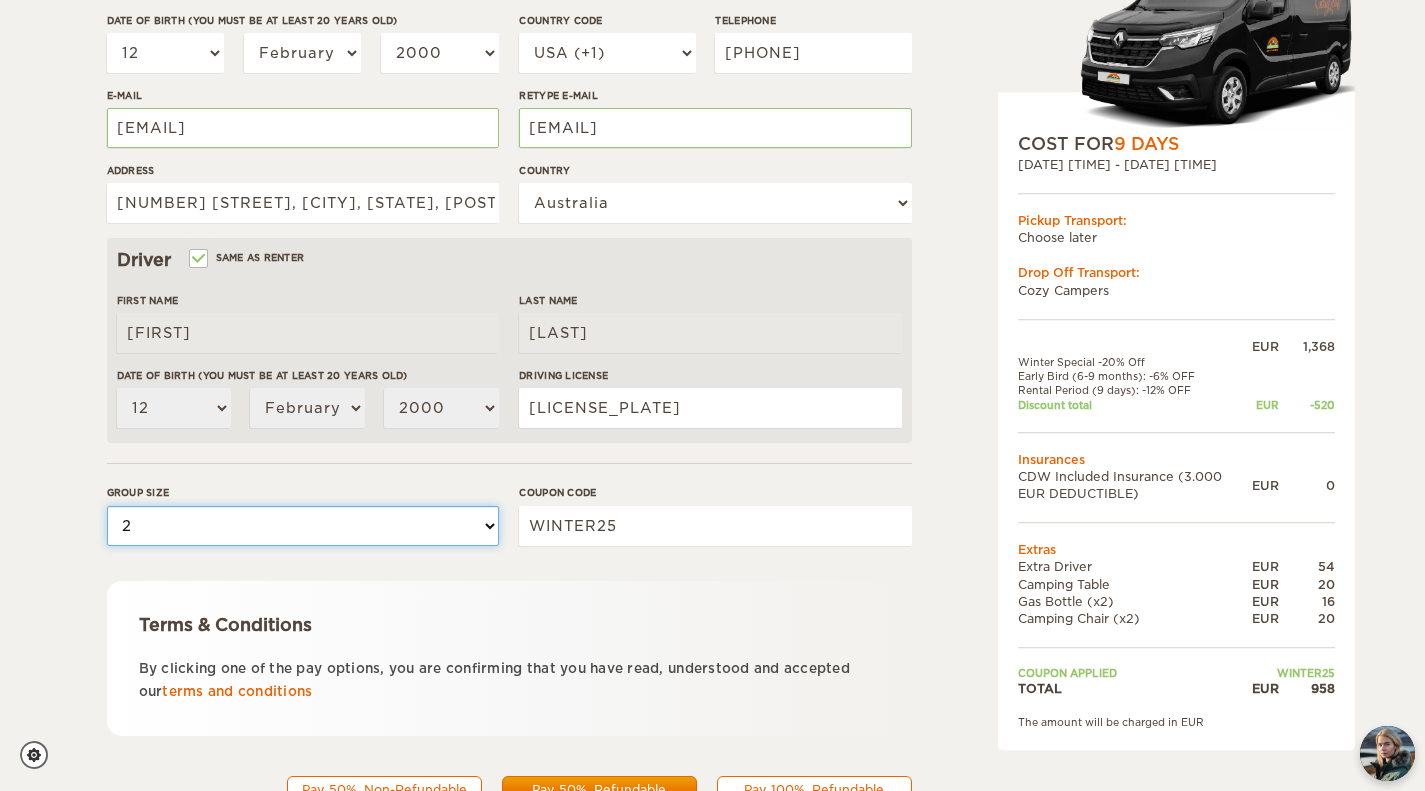 click on "Please select
1 2" at bounding box center (303, 526) 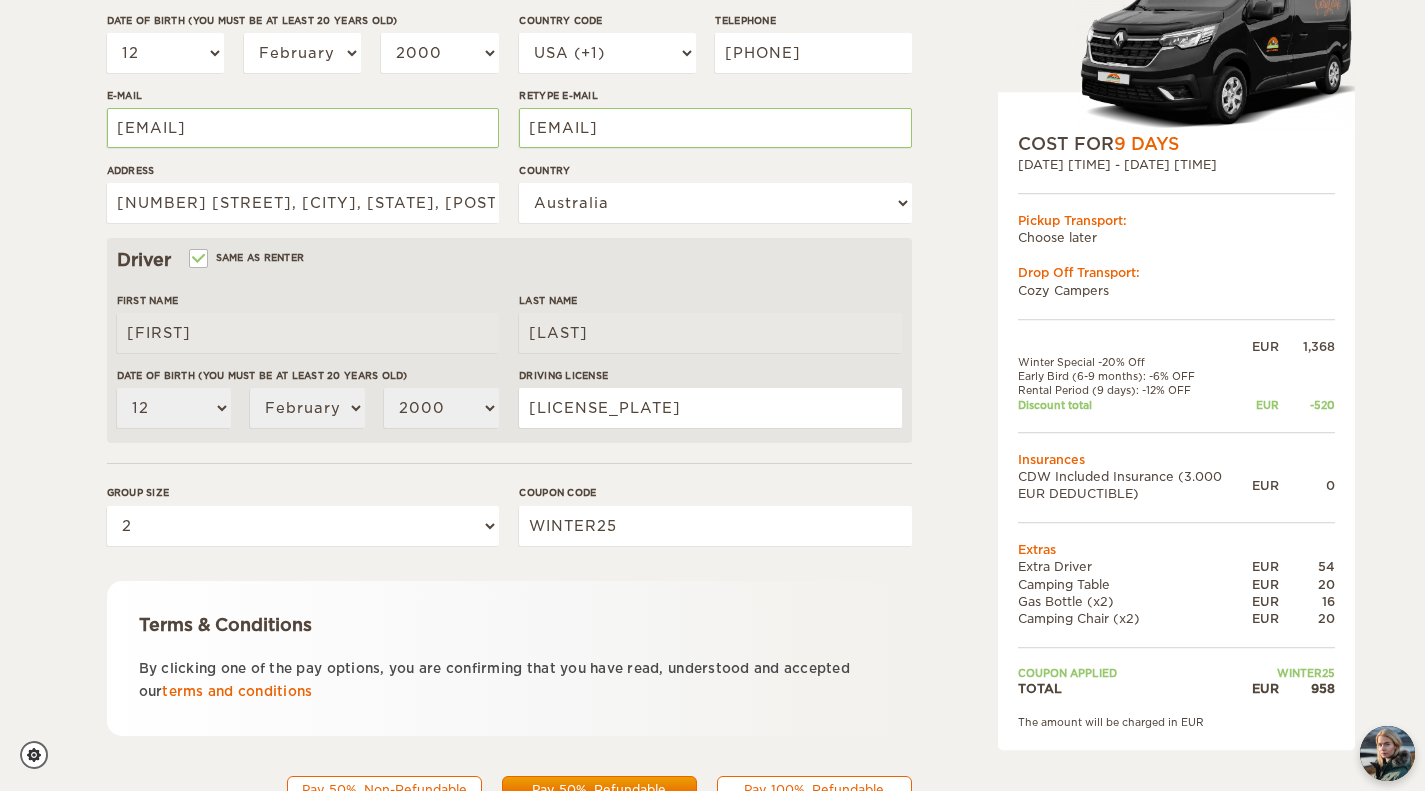 click on "Renter
First Name
Bianca
Last Name
Pringle
Date of birth (You must be at least 20 years old)
01
02
03
04
05
06
07
08
09
10
11
12
13
14
15
16
17
18
19
20
21
22
23
24
25
26
27
28
29
30
31
January
February
March
April
May
June
July
August
September
October
November
December
2004 2003 2002 2001 2000 1999 1998 1997 1996 1995 1994 1993 1992 1991 1990 1989 1988 1987 1986 1985 1984 1983 1982 1981 1980 1979 1978 1977 1976 1975 1974 1973 1972 1971 1970 1969 1968 1967 1966 1965 1964 1963 1962 1961 1960 1959 1958 1957 1956 1955 1954 1953" at bounding box center (509, 304) 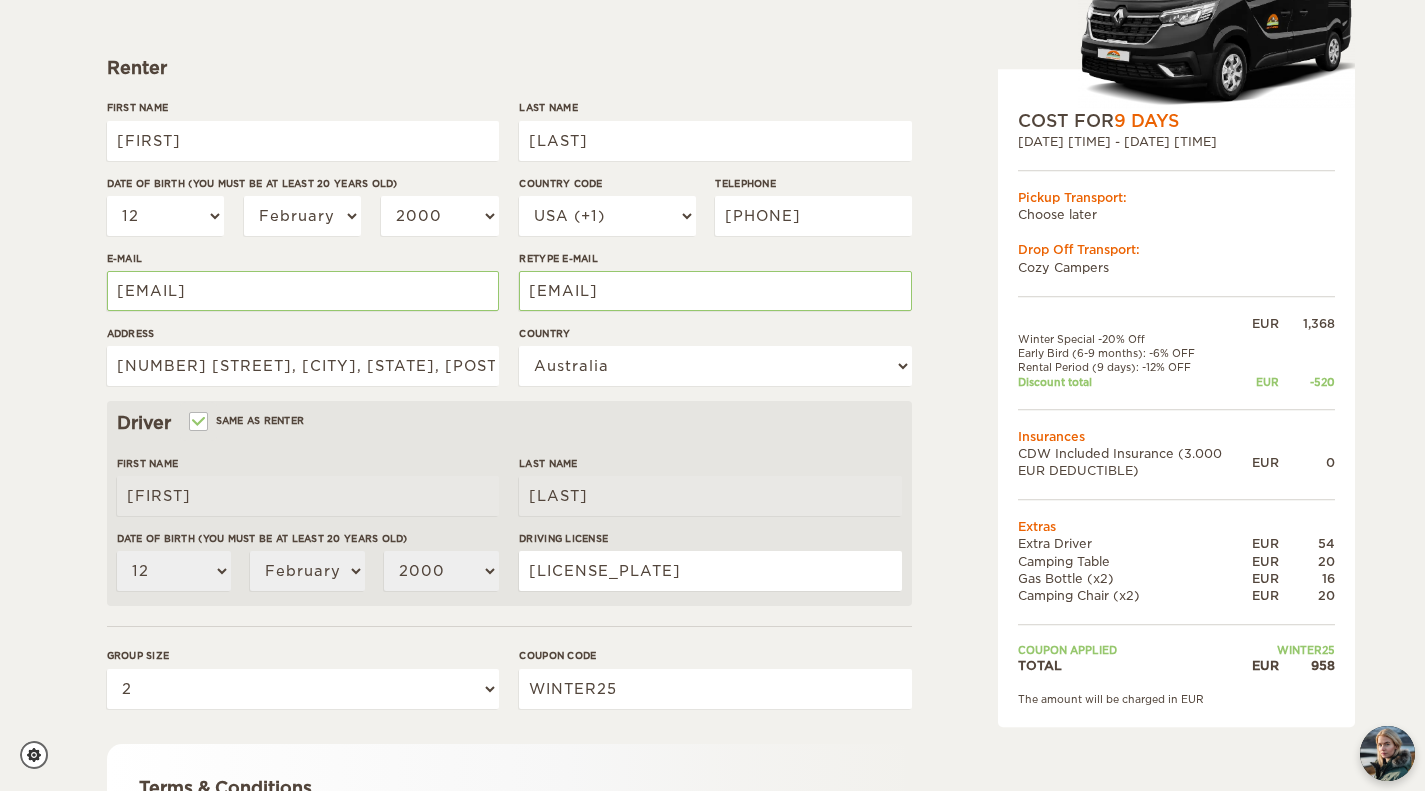 scroll, scrollTop: 266, scrollLeft: 0, axis: vertical 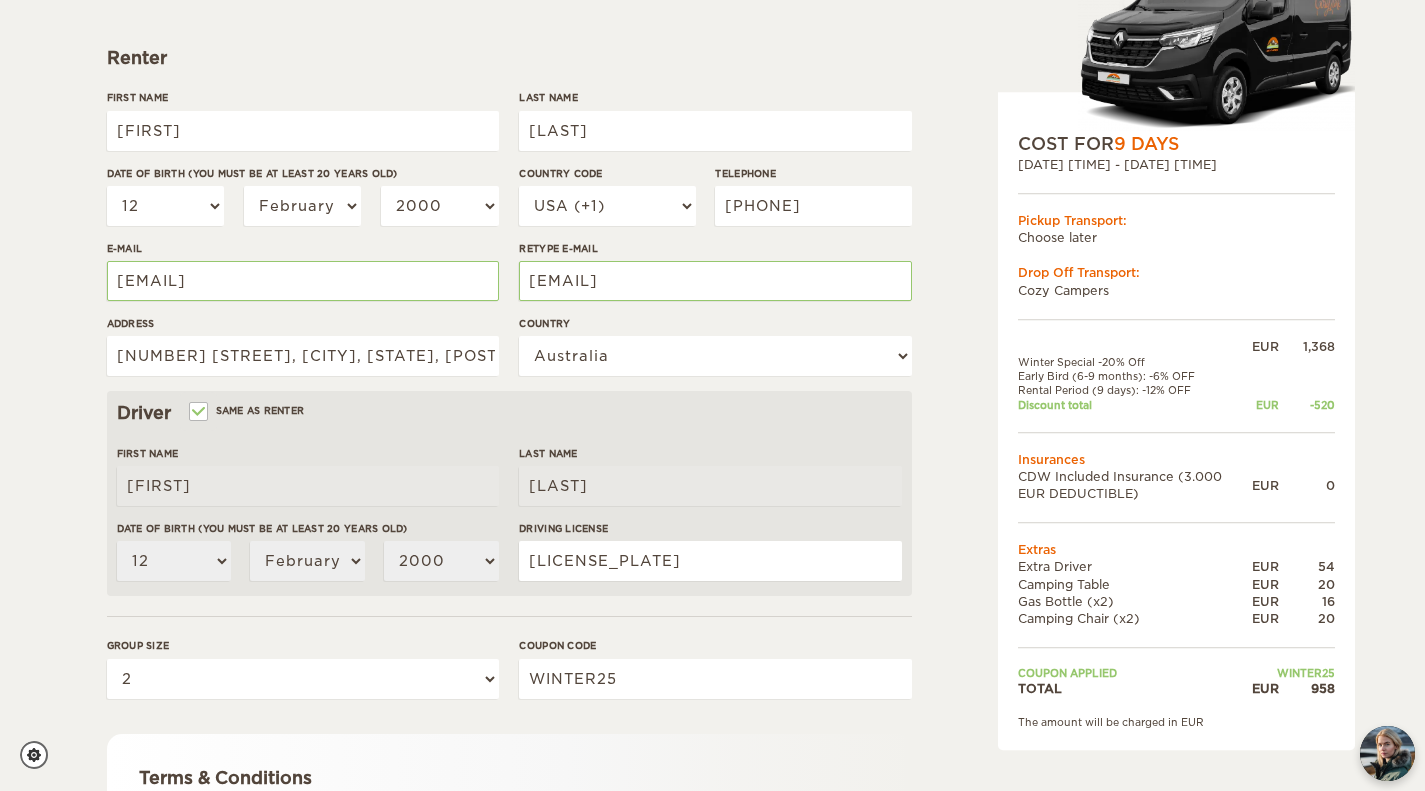 click on "Expand
Collapse
Total
958
EUR
Automatic 2x4
COST FOR  9 Days
19. Apr 2026 09:00 - 27. Apr 2026 17:00
Pickup Transport:
Choose later
Drop Off Transport:
Cozy Campers" at bounding box center [712, 384] 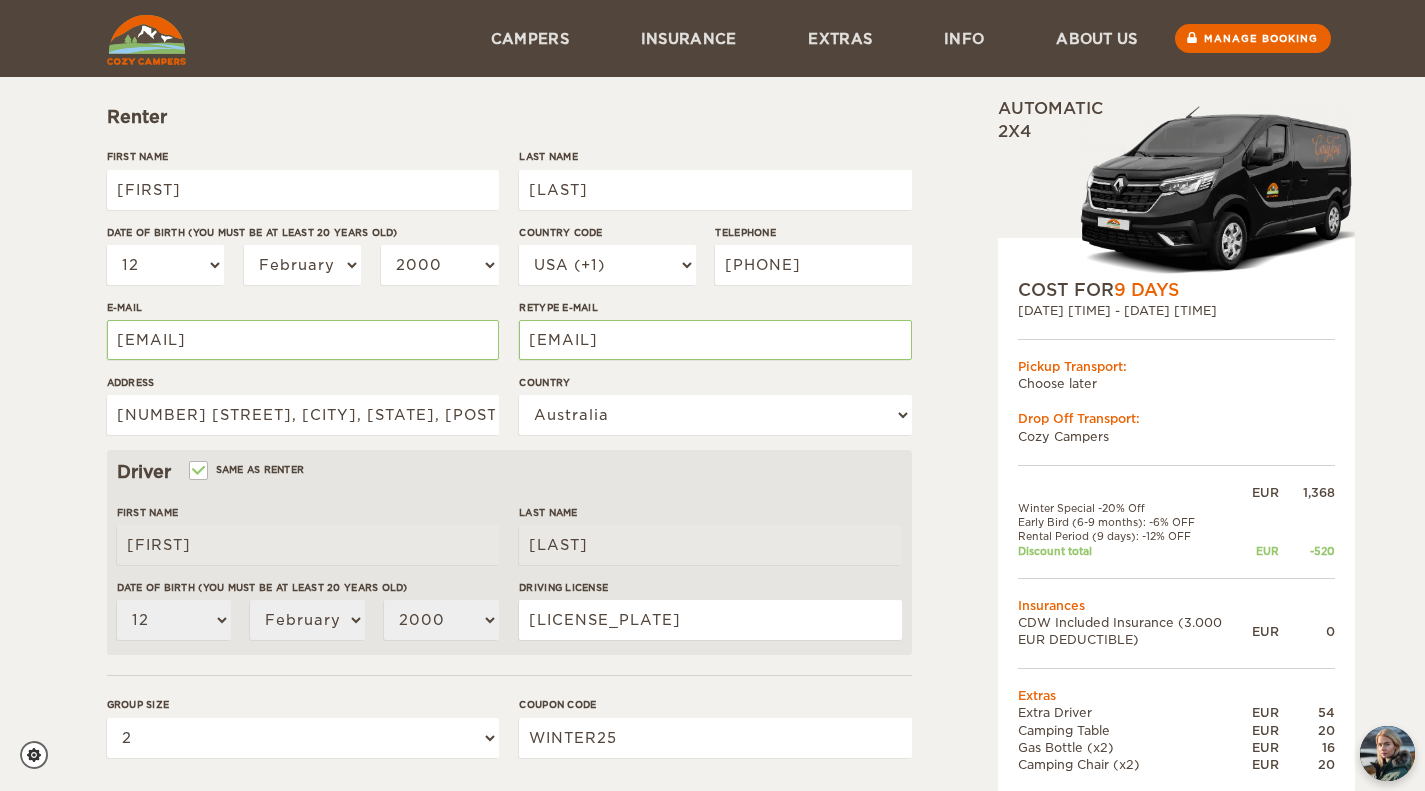 scroll, scrollTop: 0, scrollLeft: 0, axis: both 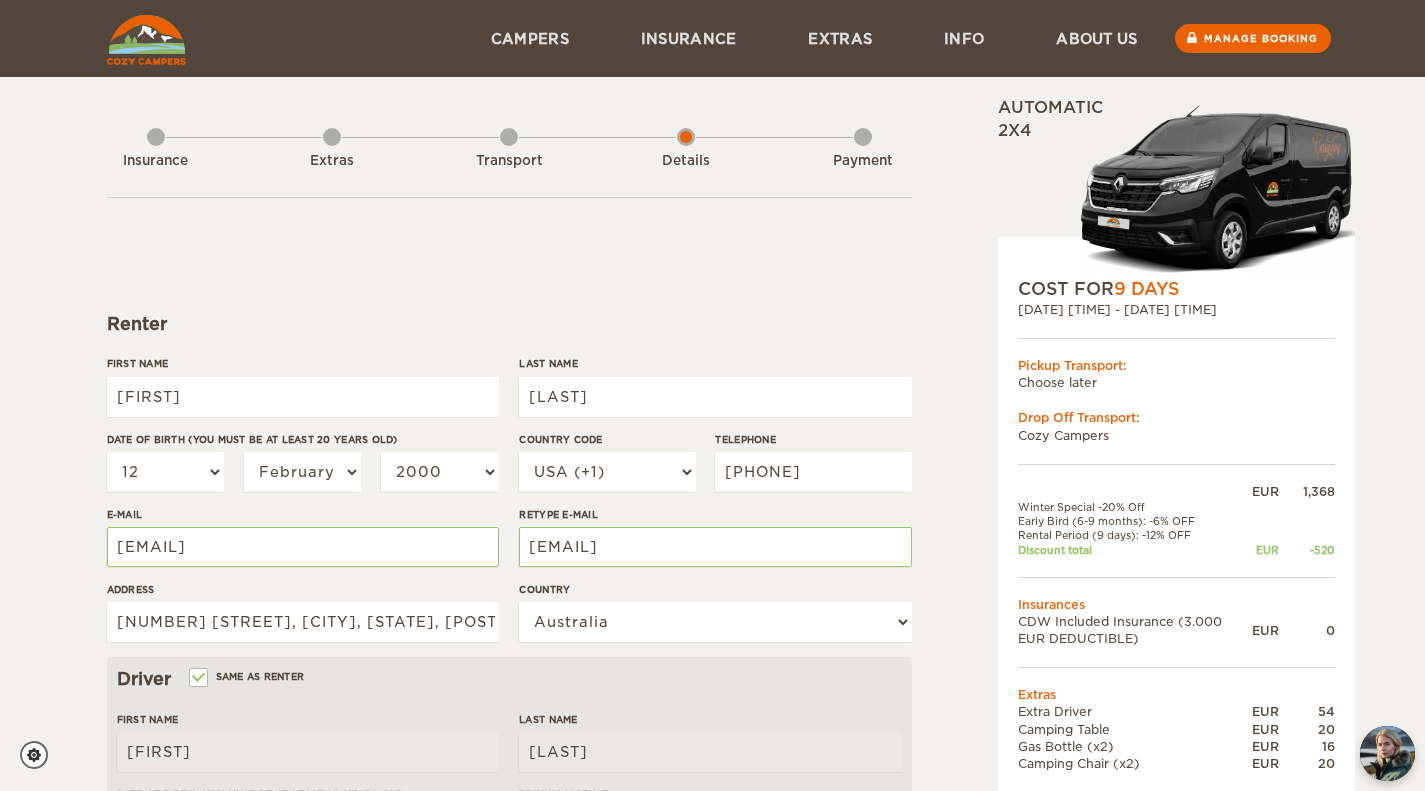click on "Renter" at bounding box center (509, 324) 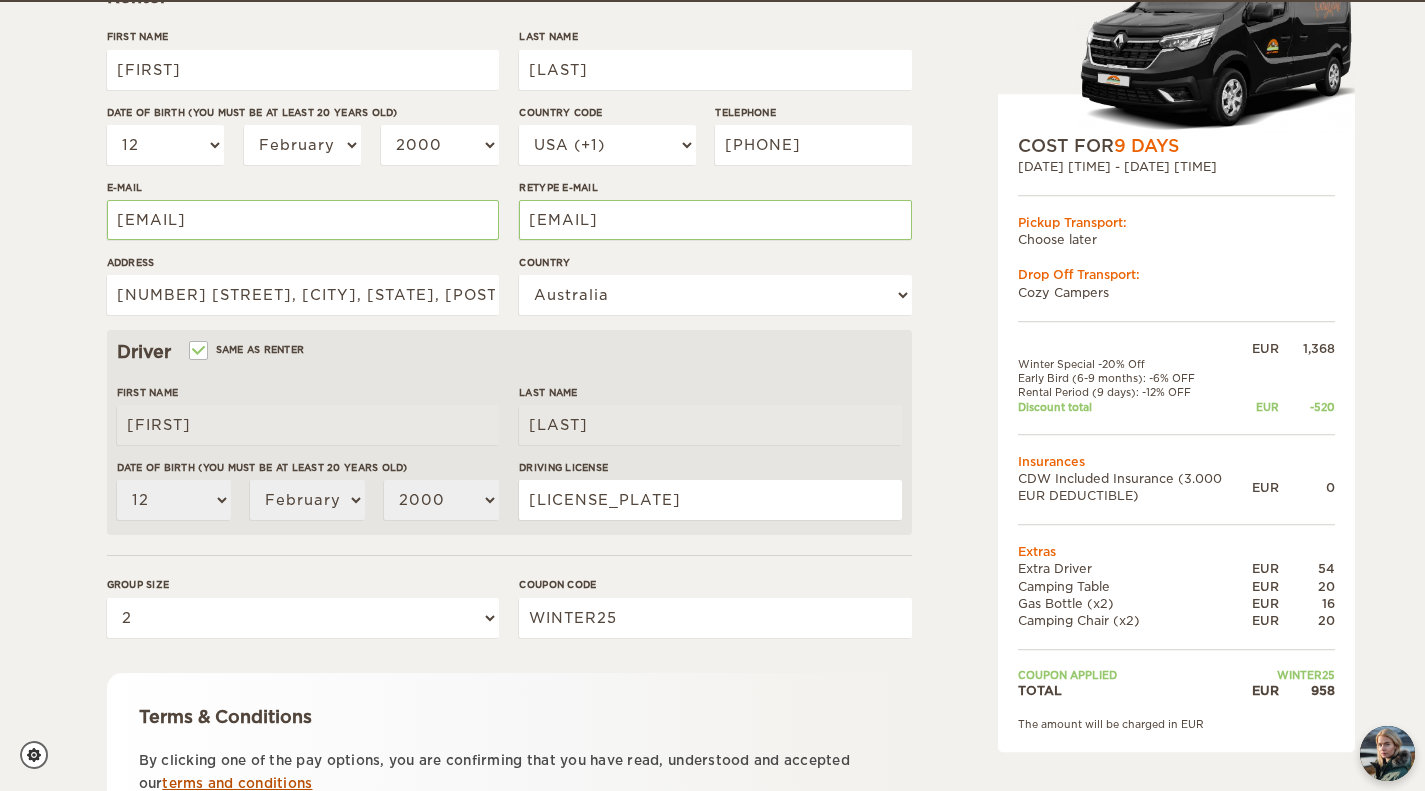 scroll, scrollTop: 329, scrollLeft: 0, axis: vertical 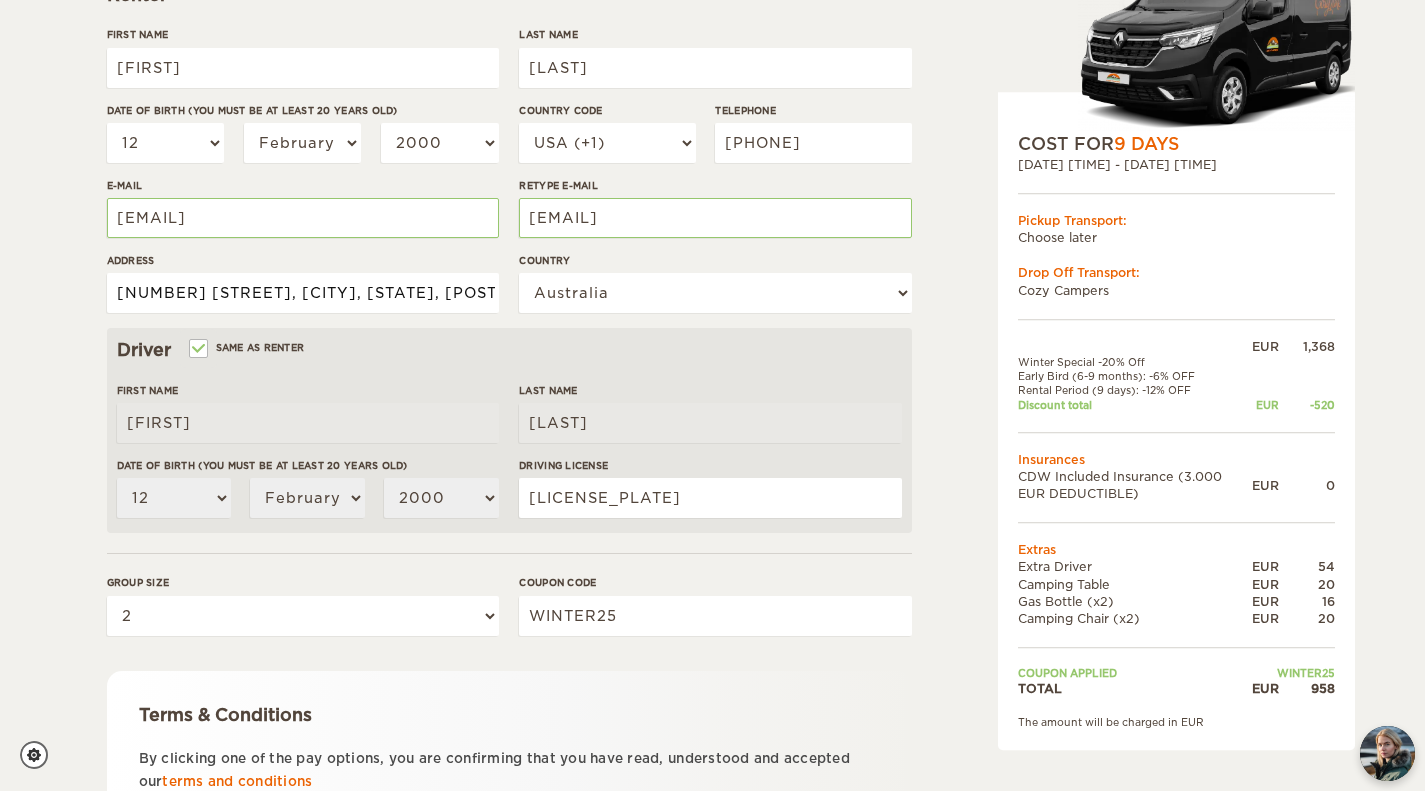 click on "6/5 Dutton Court, Golden Grove, South Australia, 5125" at bounding box center [303, 293] 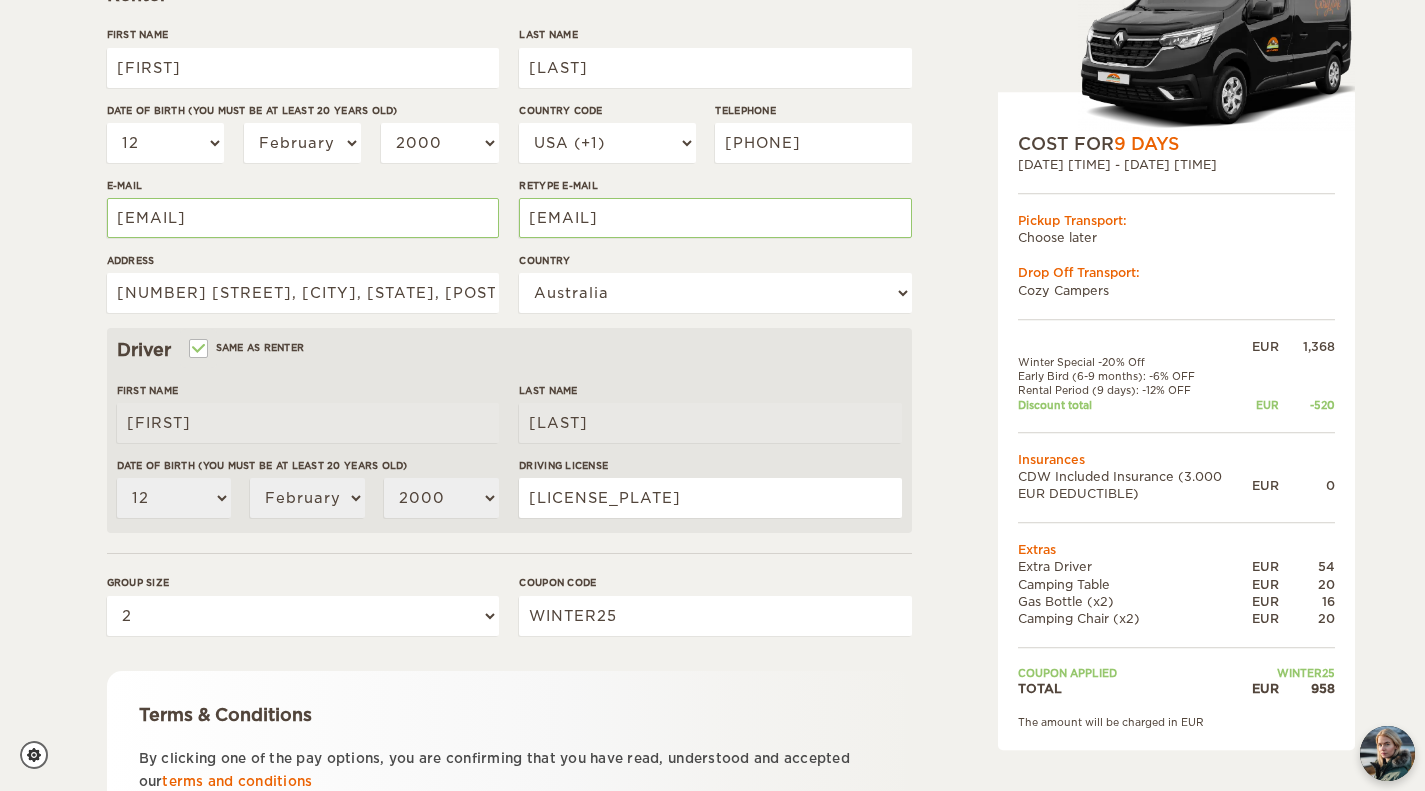 click on "Coupon code" at bounding box center (715, 582) 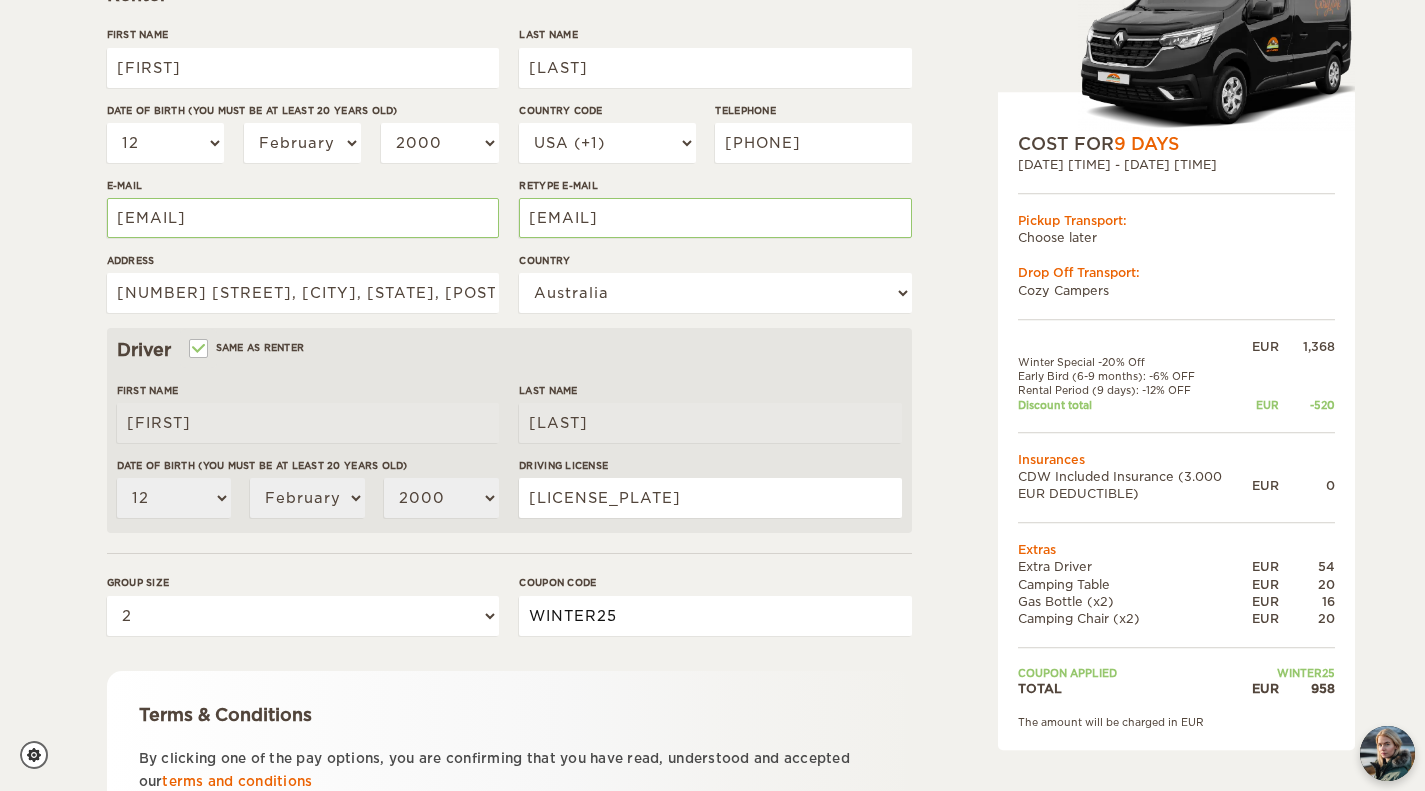 click on "WINTER25" at bounding box center (715, 616) 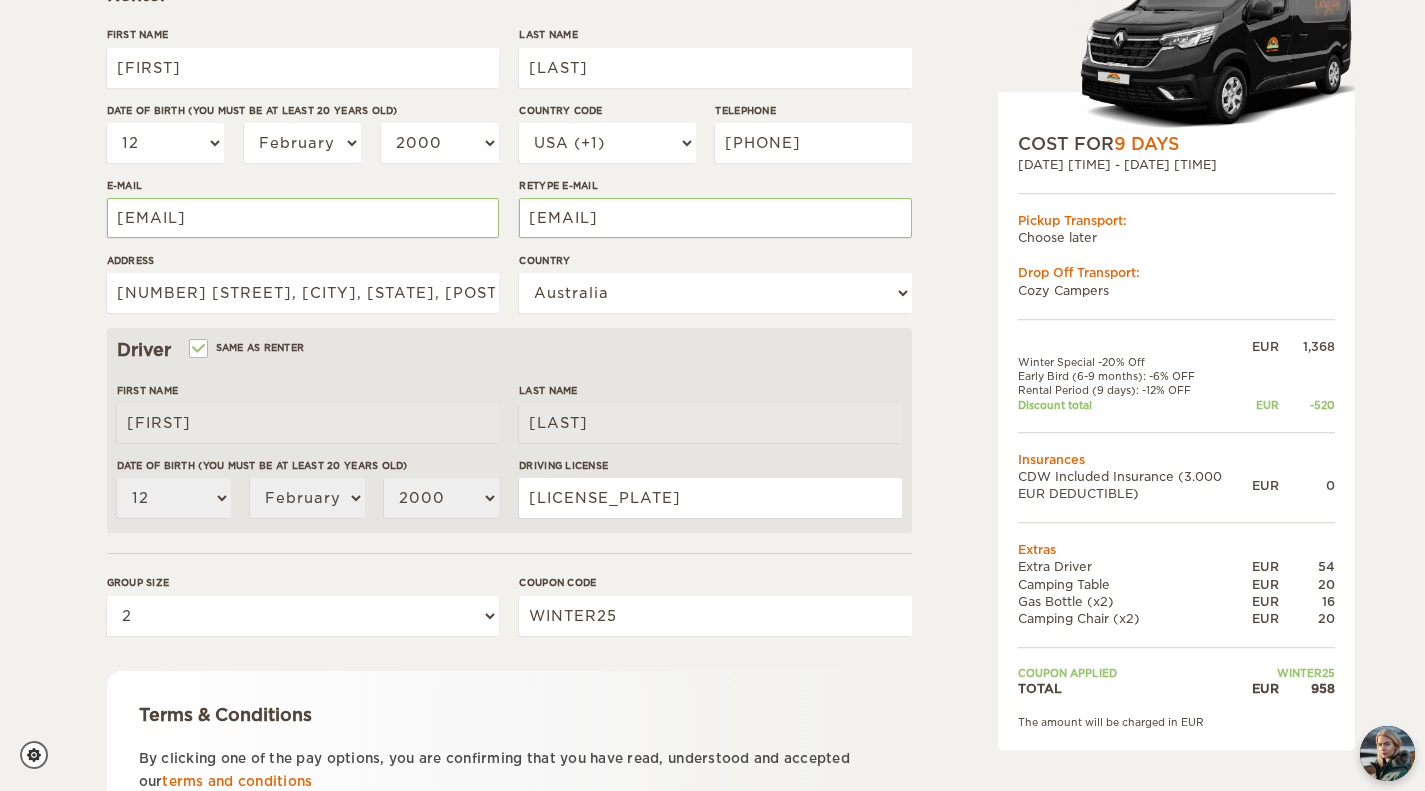 click on "Expand
Collapse
Total
958
EUR
Automatic 2x4
COST FOR  9 Days
19. Apr 2026 09:00 - 27. Apr 2026 17:00
Pickup Transport:
Choose later
Drop Off Transport:
Cozy Campers" at bounding box center [713, 359] 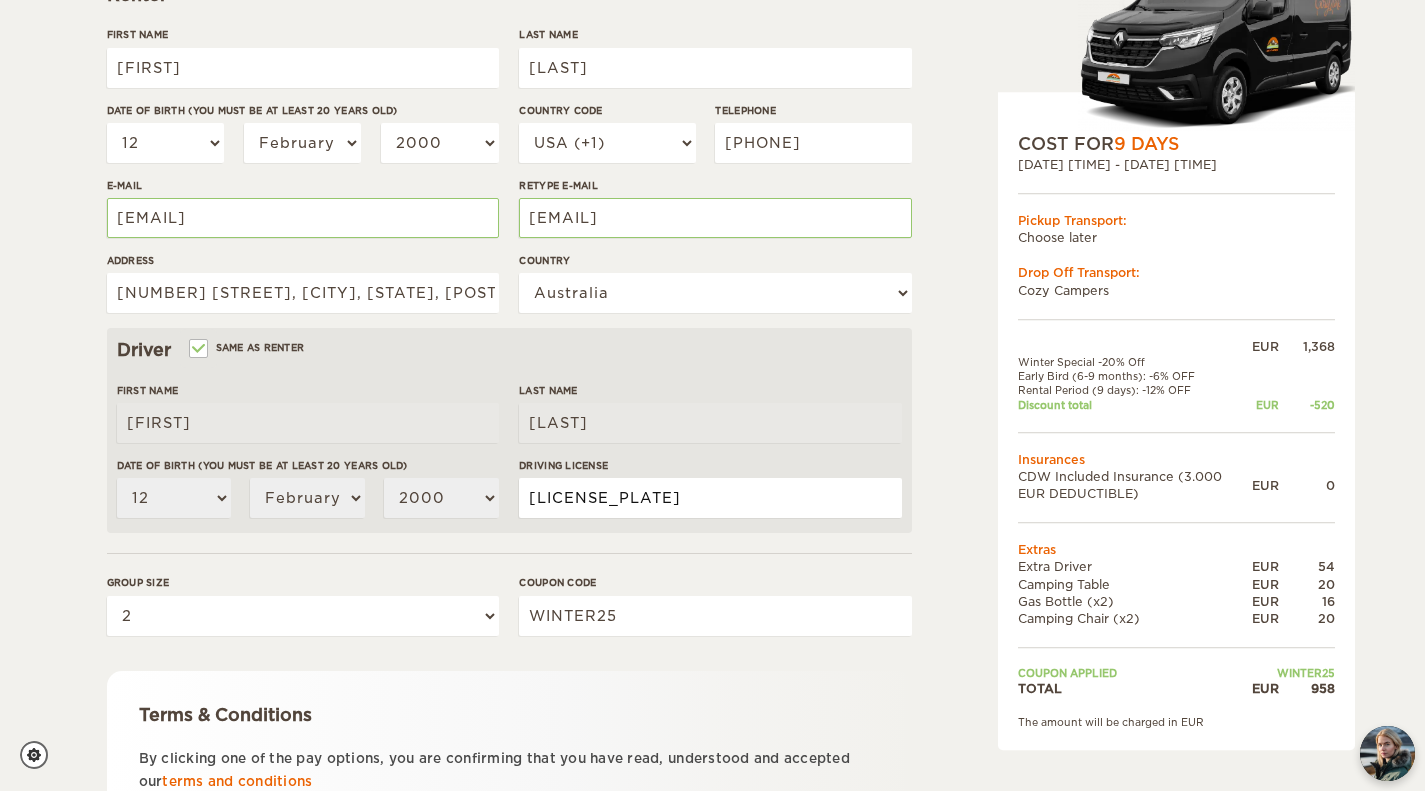 drag, startPoint x: 673, startPoint y: 510, endPoint x: 468, endPoint y: 474, distance: 208.13698 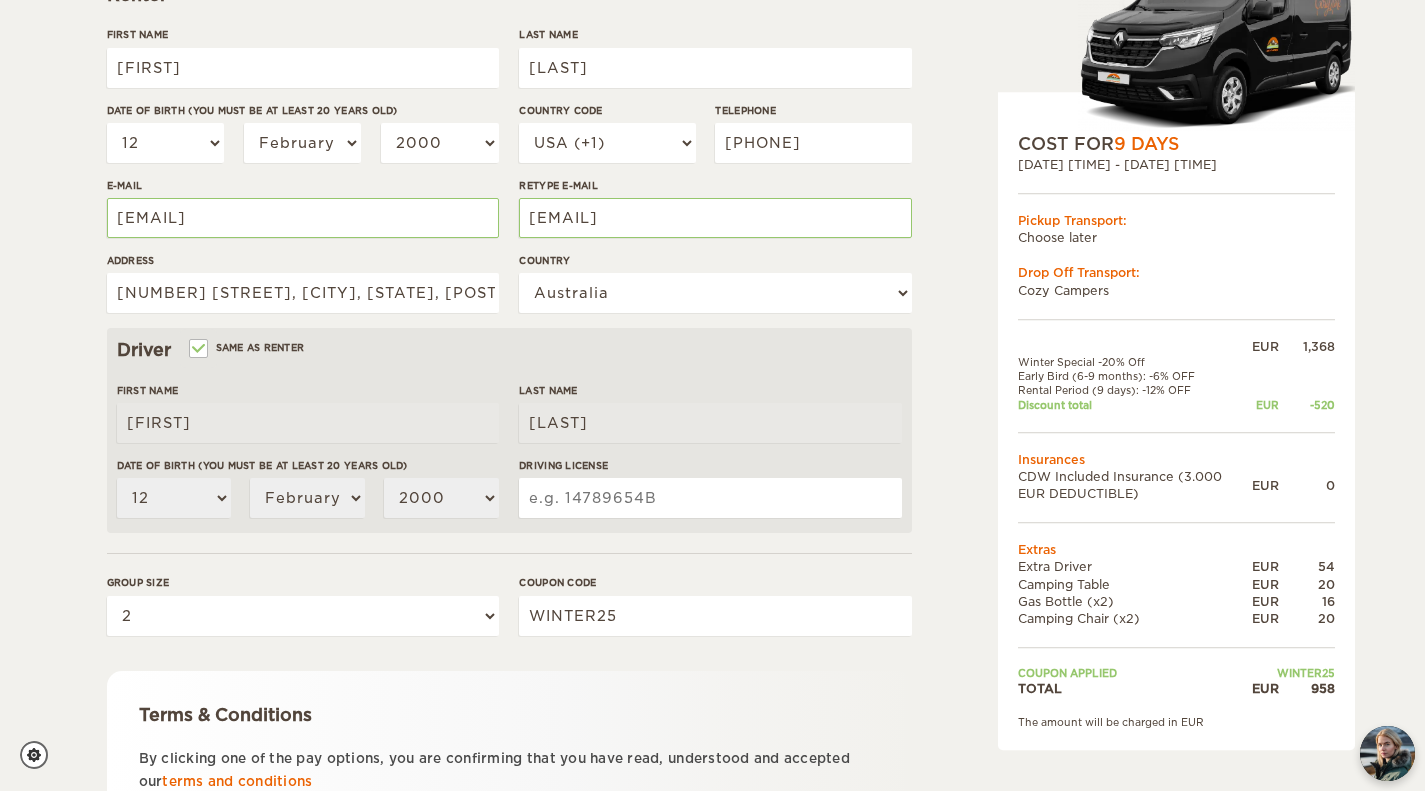 paste on "EN8283" 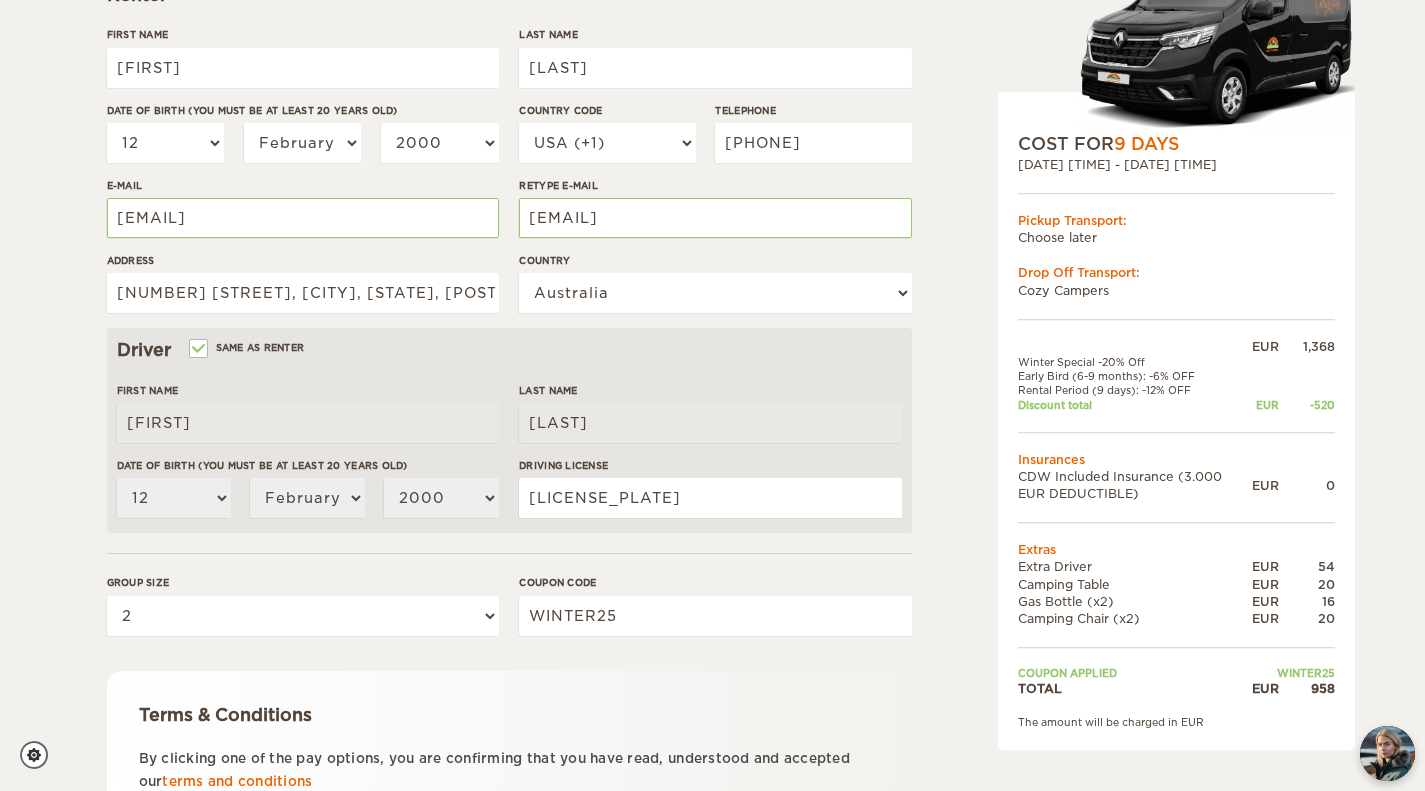 click on "Renter
First Name
Bianca
Last Name
Pringle
Date of birth (You must be at least 20 years old)
01
02
03
04
05
06
07
08
09
10
11
12
13
14
15
16
17
18
19
20
21
22
23
24
25
26
27
28
29
30
31
January
February
March
April
May
June
July
August
September
October
November
December
2004 2003 2002 2001 2000 1999 1998 1997 1996 1995 1994 1993 1992 1991 1990 1989 1988 1987 1986 1985 1984 1983 1982 1981 1980 1979 1978 1977 1976 1975 1974 1973 1972 1971 1970 1969 1968 1967 1966 1965 1964 1963 1962 1961 1960 1959 1958 1957 1956 1955 1954 1953" at bounding box center (509, 394) 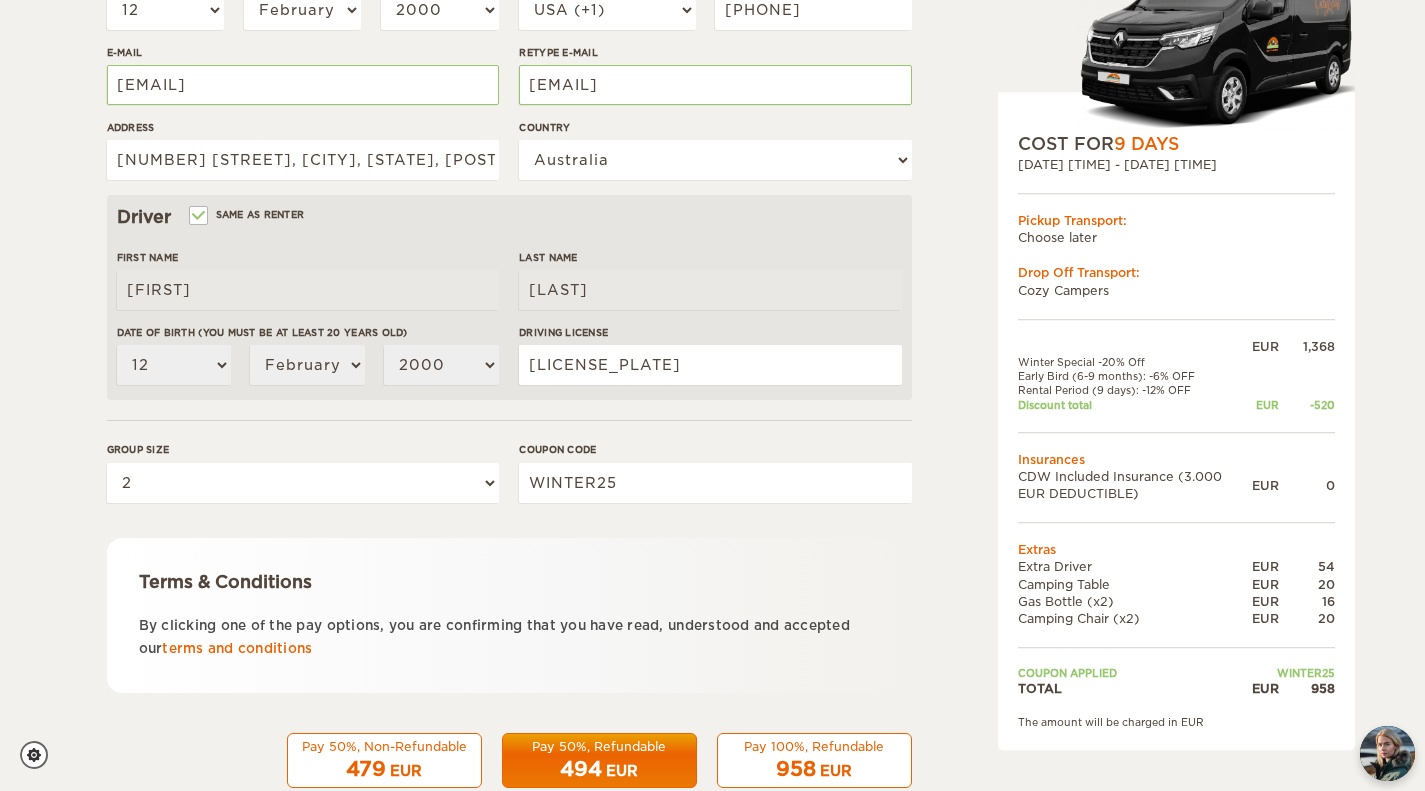 scroll, scrollTop: 510, scrollLeft: 0, axis: vertical 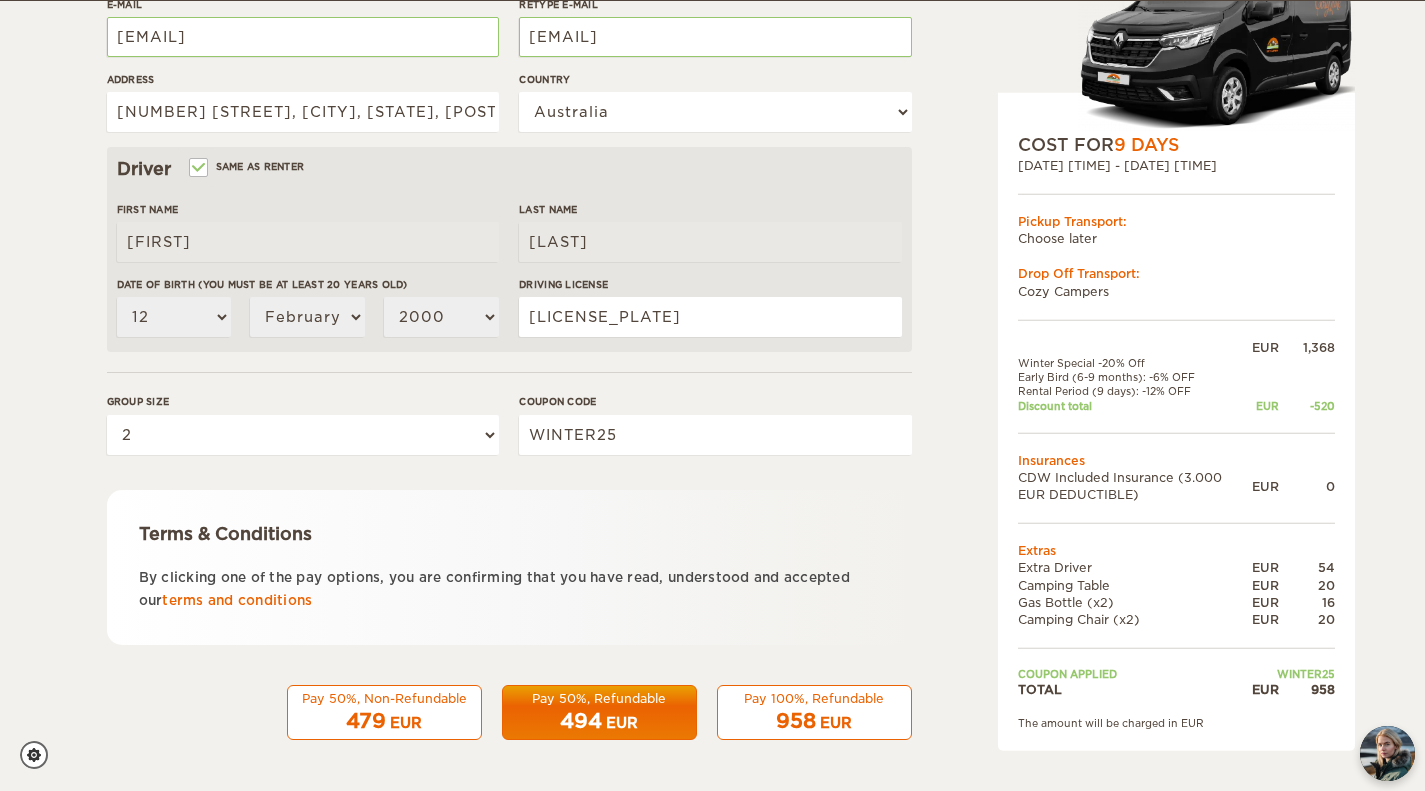 click on "494" at bounding box center [581, 721] 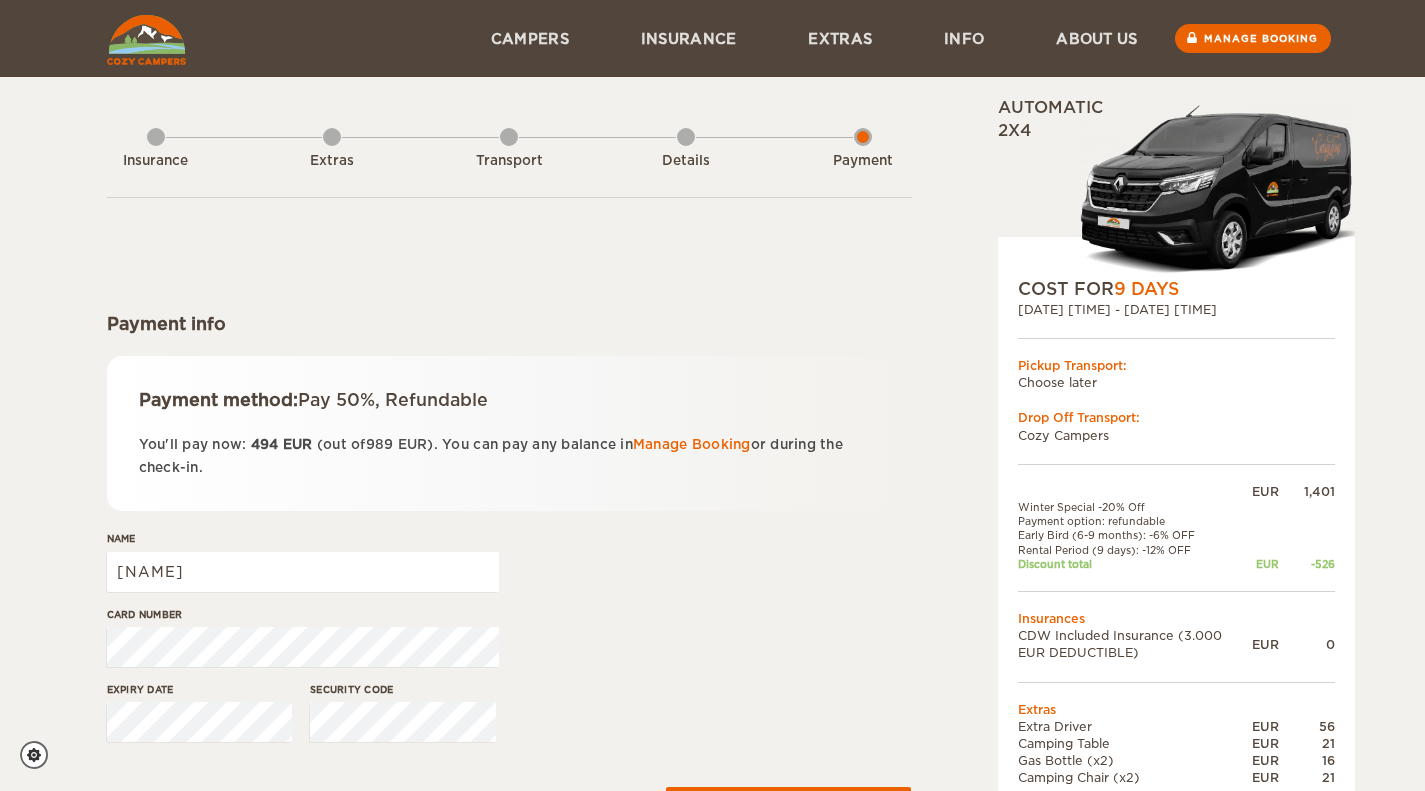 scroll, scrollTop: 0, scrollLeft: 0, axis: both 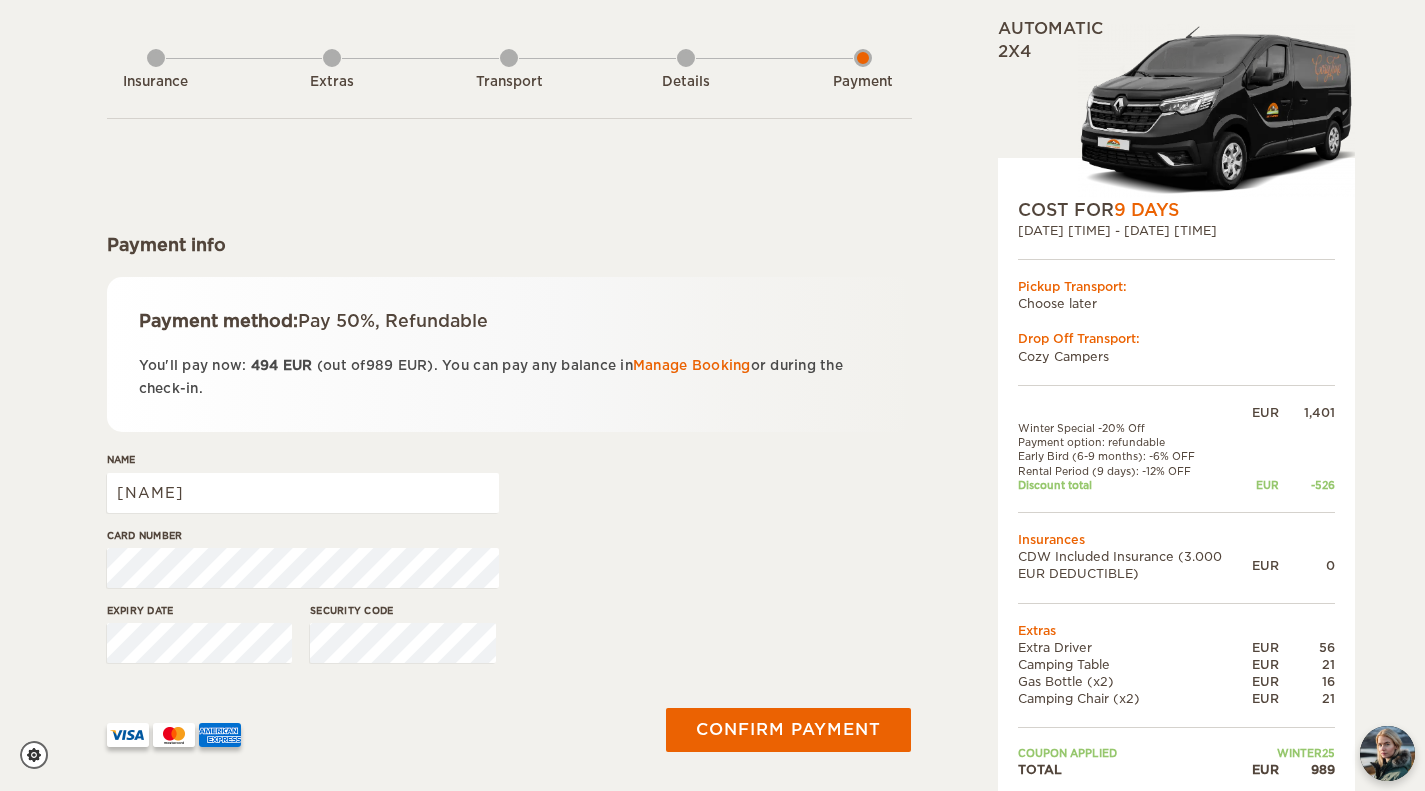 click on "Card number" at bounding box center [509, 565] 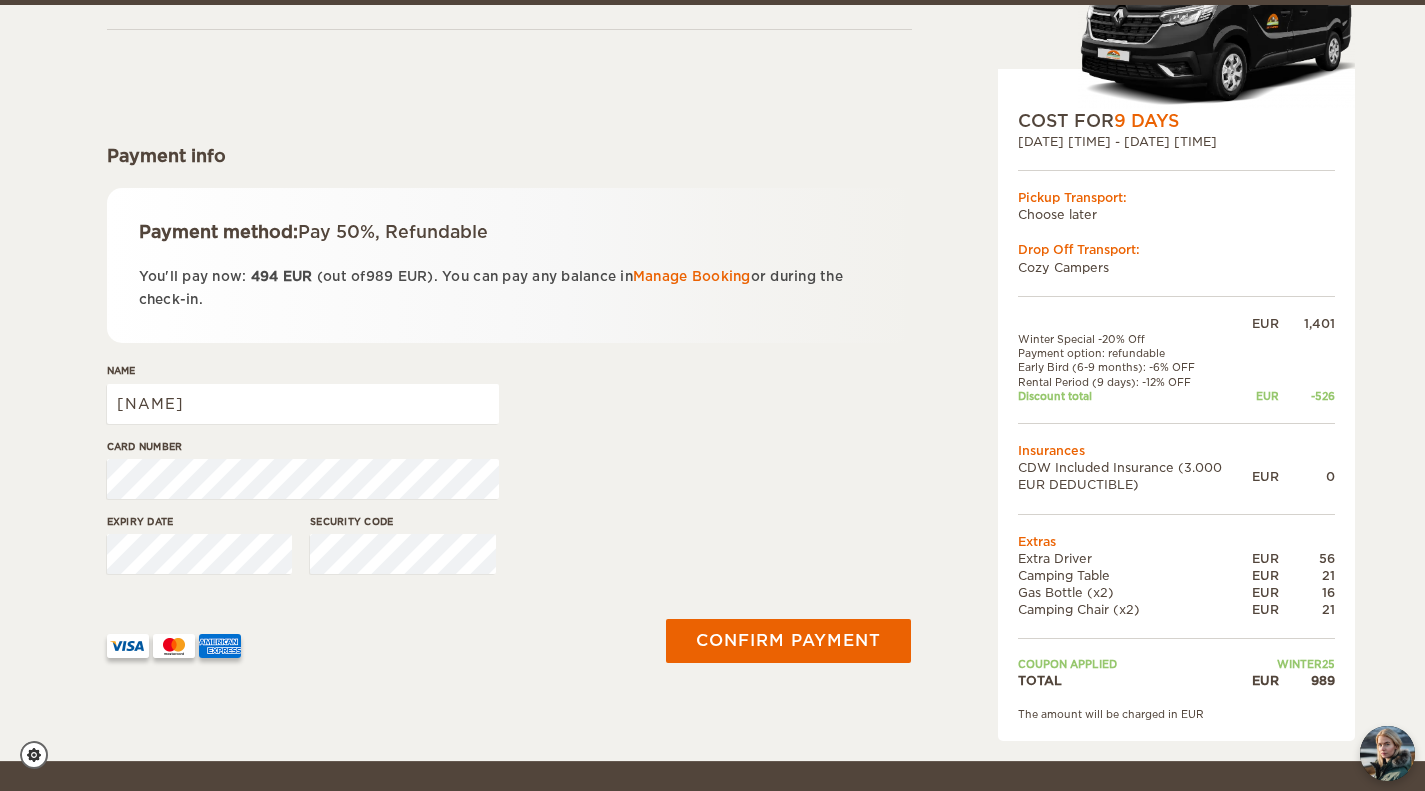 scroll, scrollTop: 174, scrollLeft: 0, axis: vertical 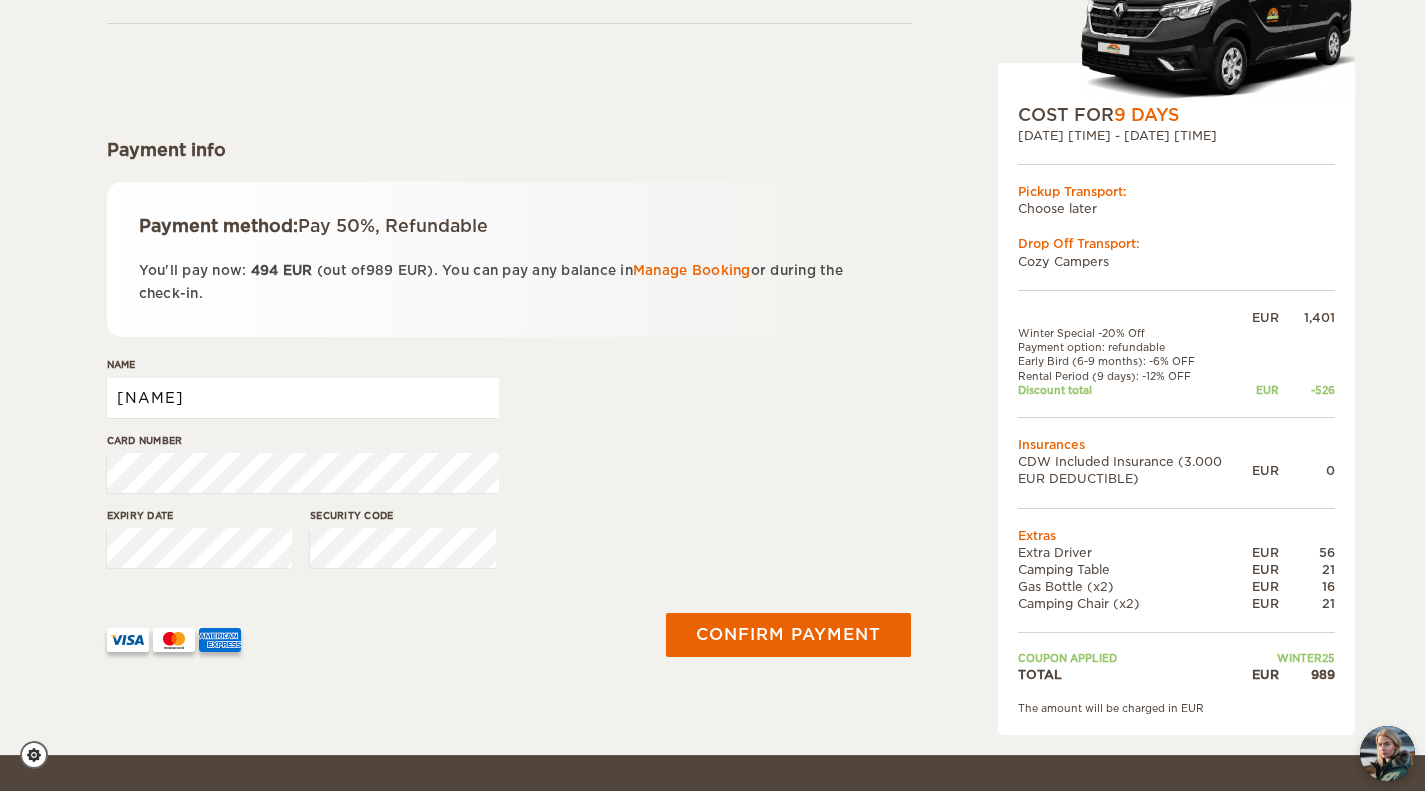 click on "[NAME]" at bounding box center [303, 398] 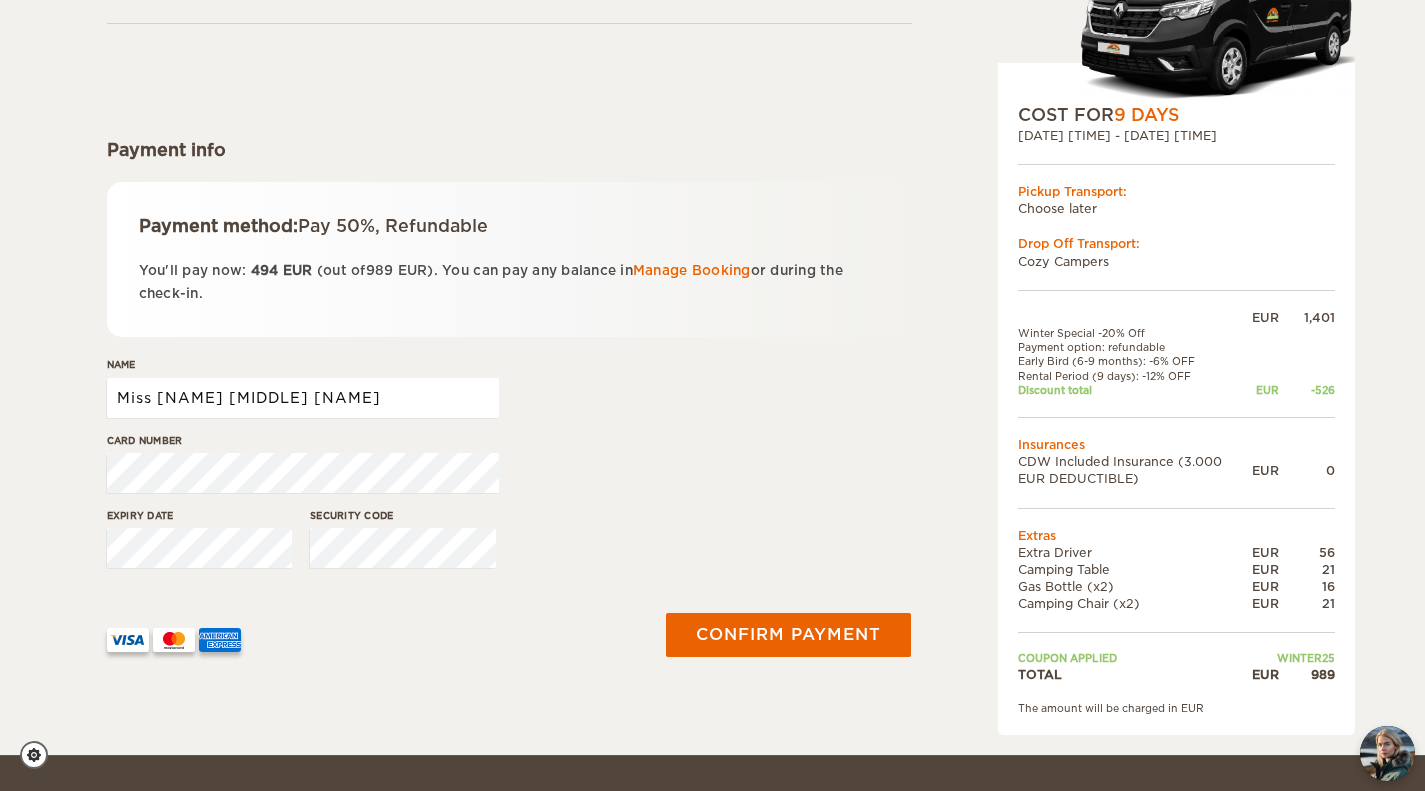 type on "Miss [NAME] [MIDDLE] [NAME]" 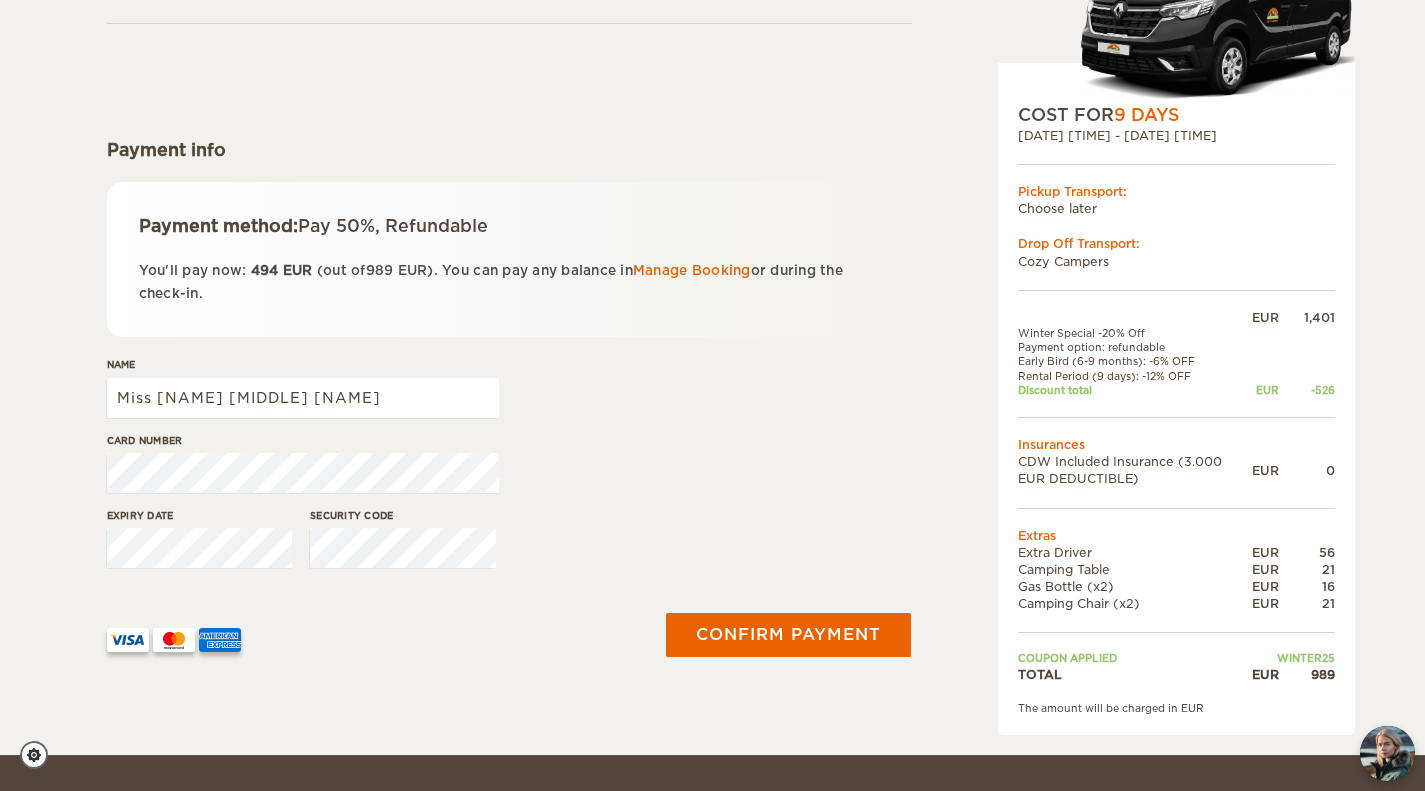 click on "Card number" at bounding box center [509, 470] 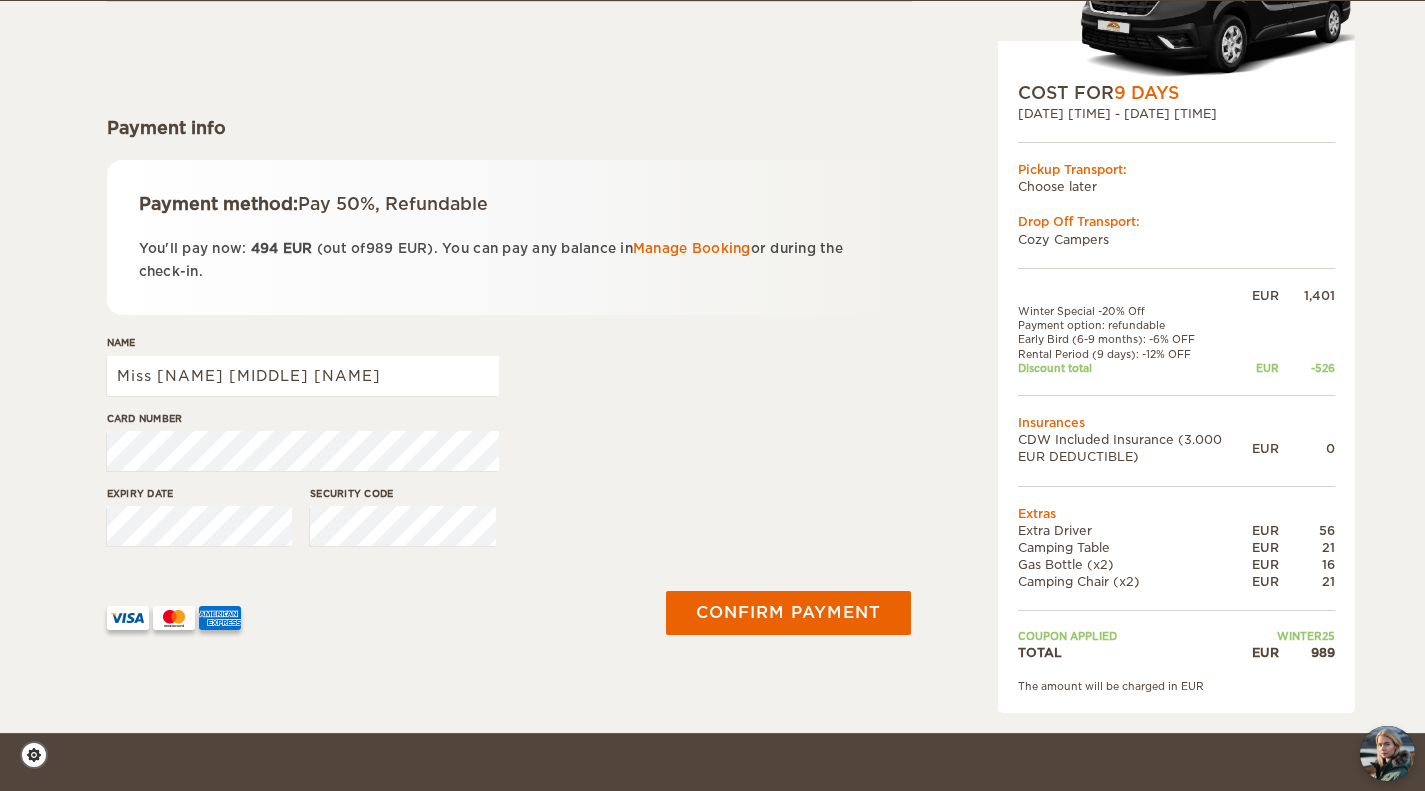 scroll, scrollTop: 197, scrollLeft: 0, axis: vertical 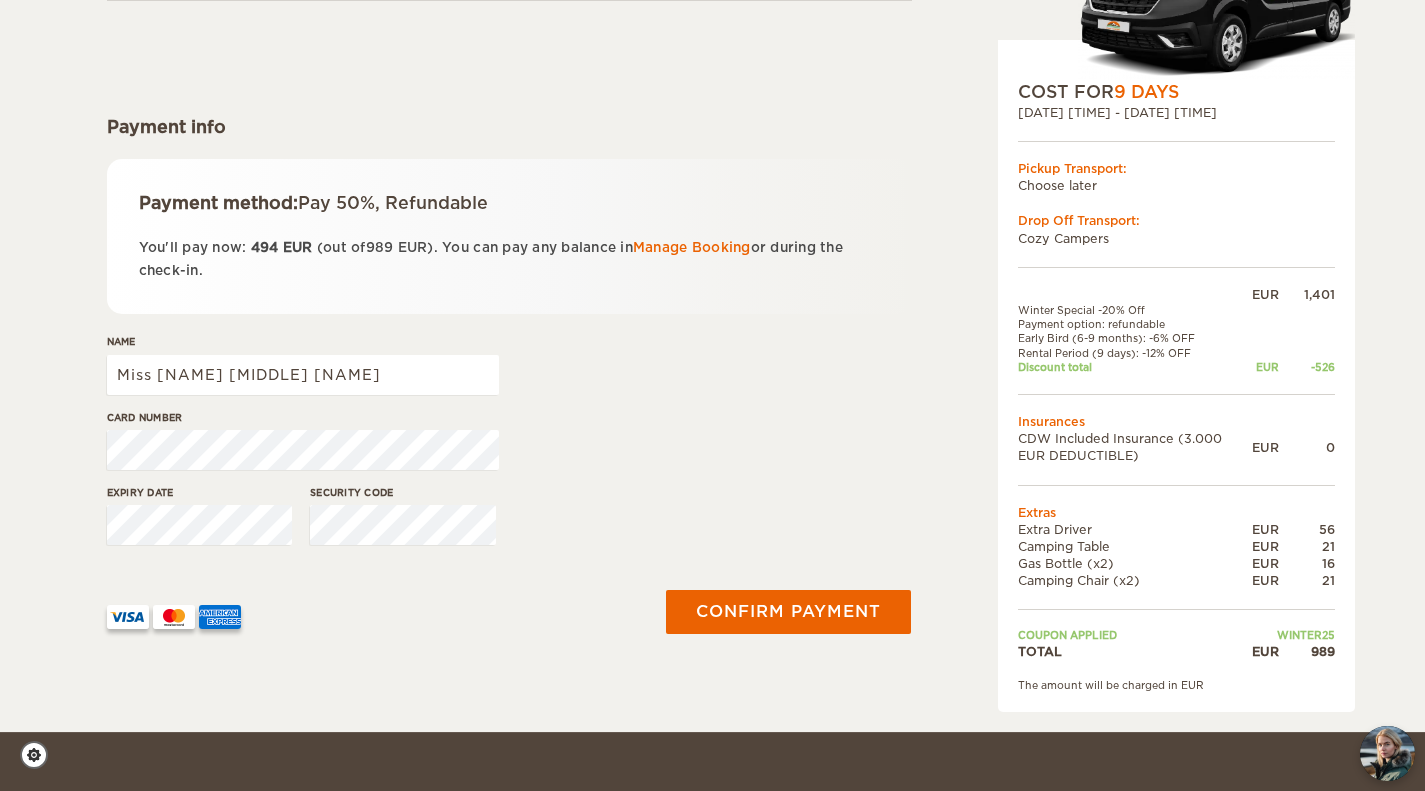 click on "Expiry date
Security code" at bounding box center (509, 522) 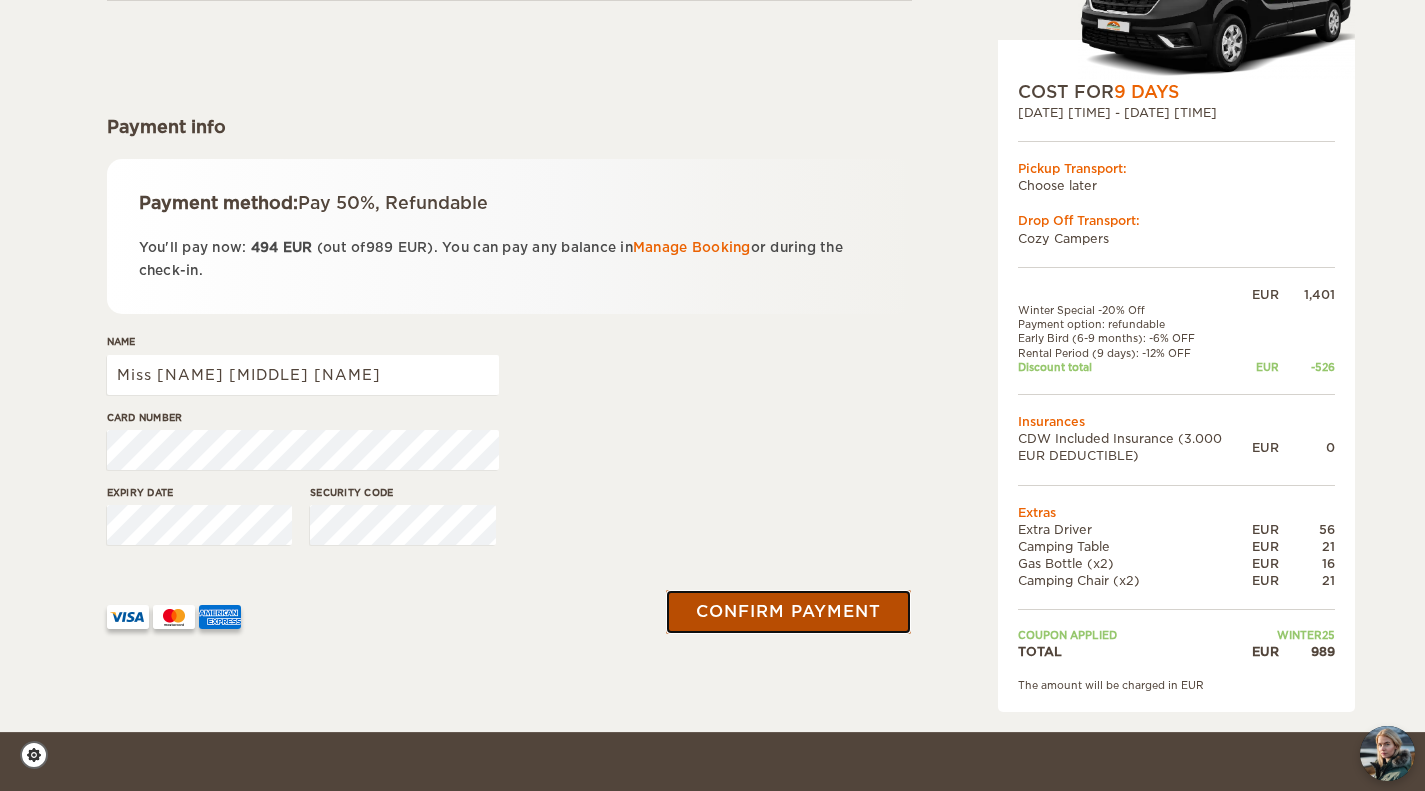 click on "Confirm payment" at bounding box center [788, 612] 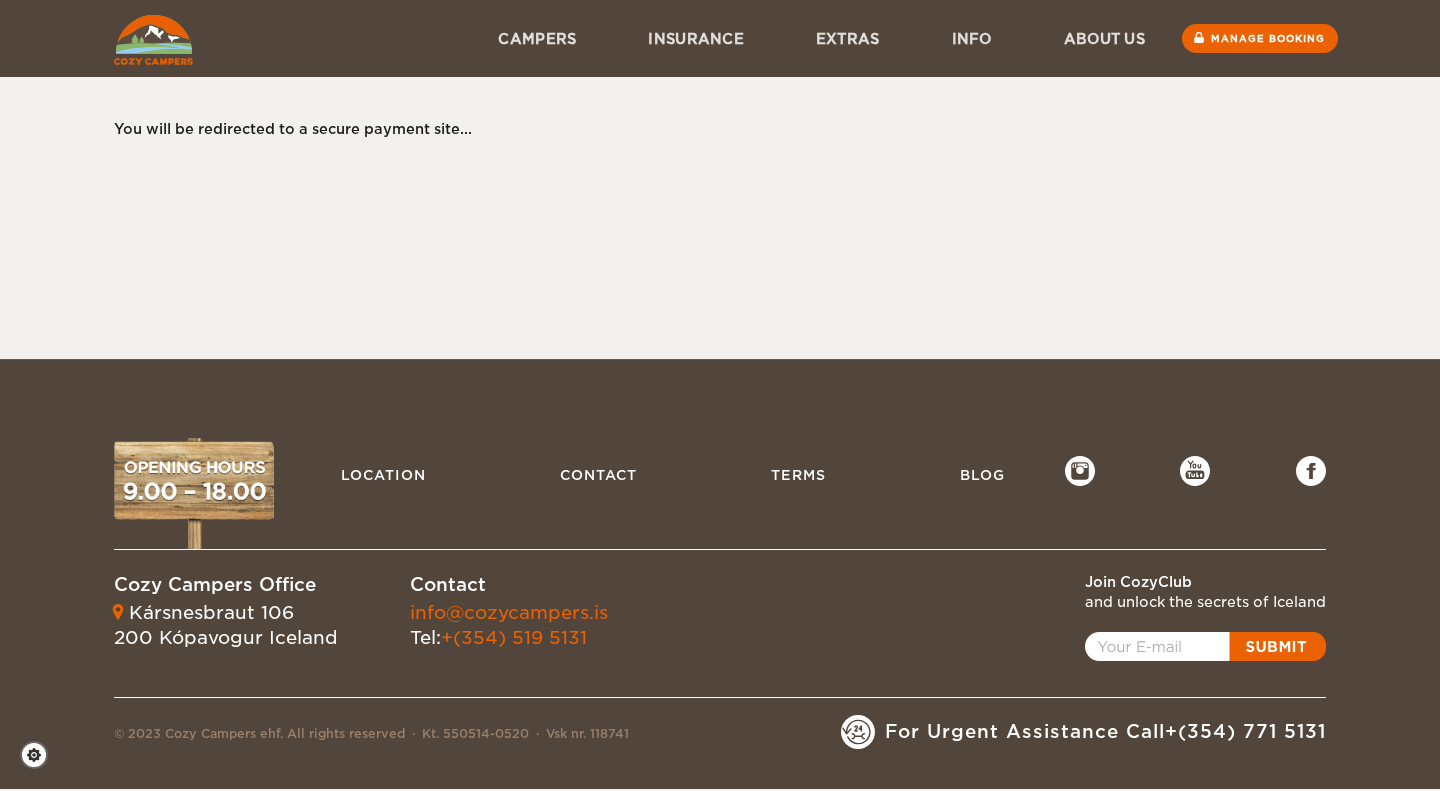 scroll, scrollTop: 0, scrollLeft: 0, axis: both 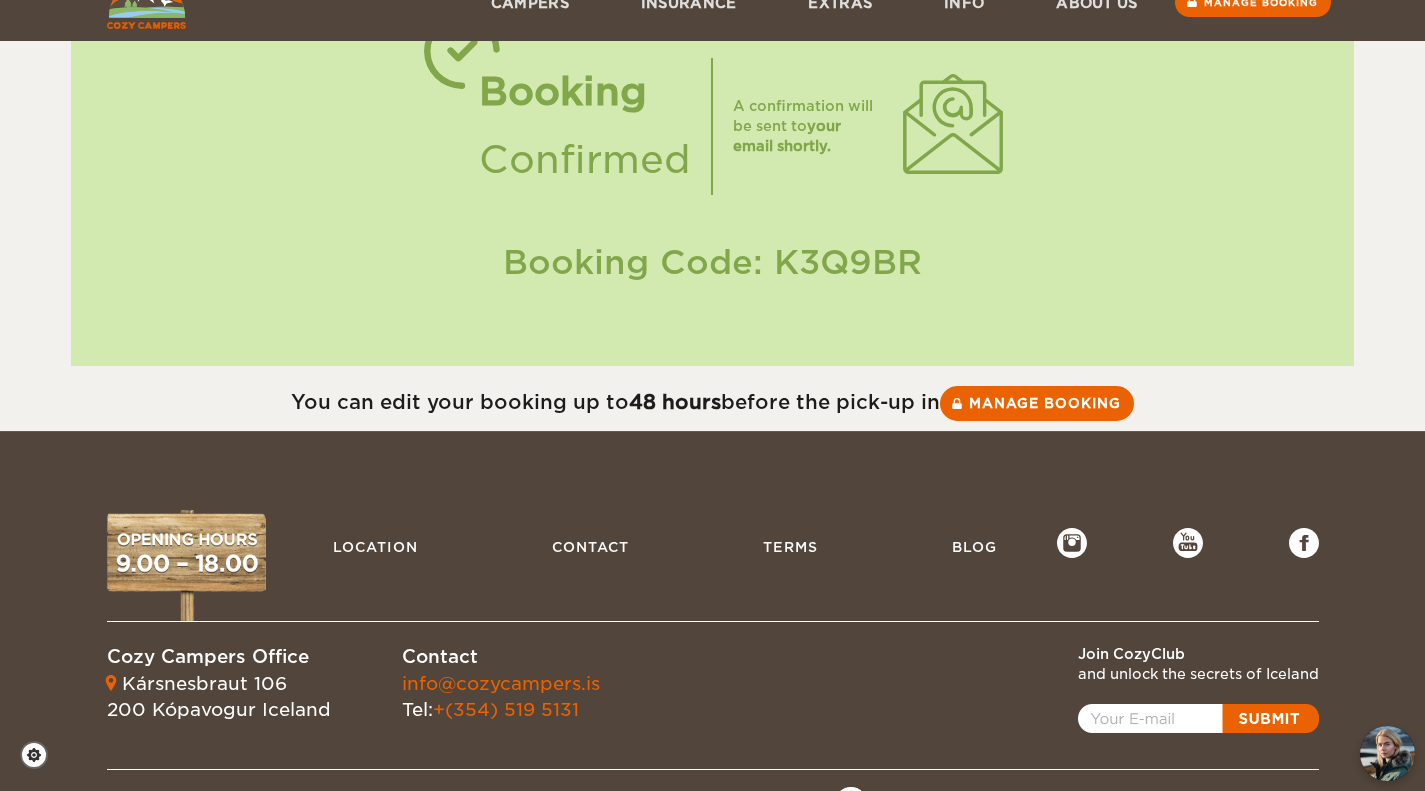 click on "Booking Code: K3Q9BR" at bounding box center [712, 262] 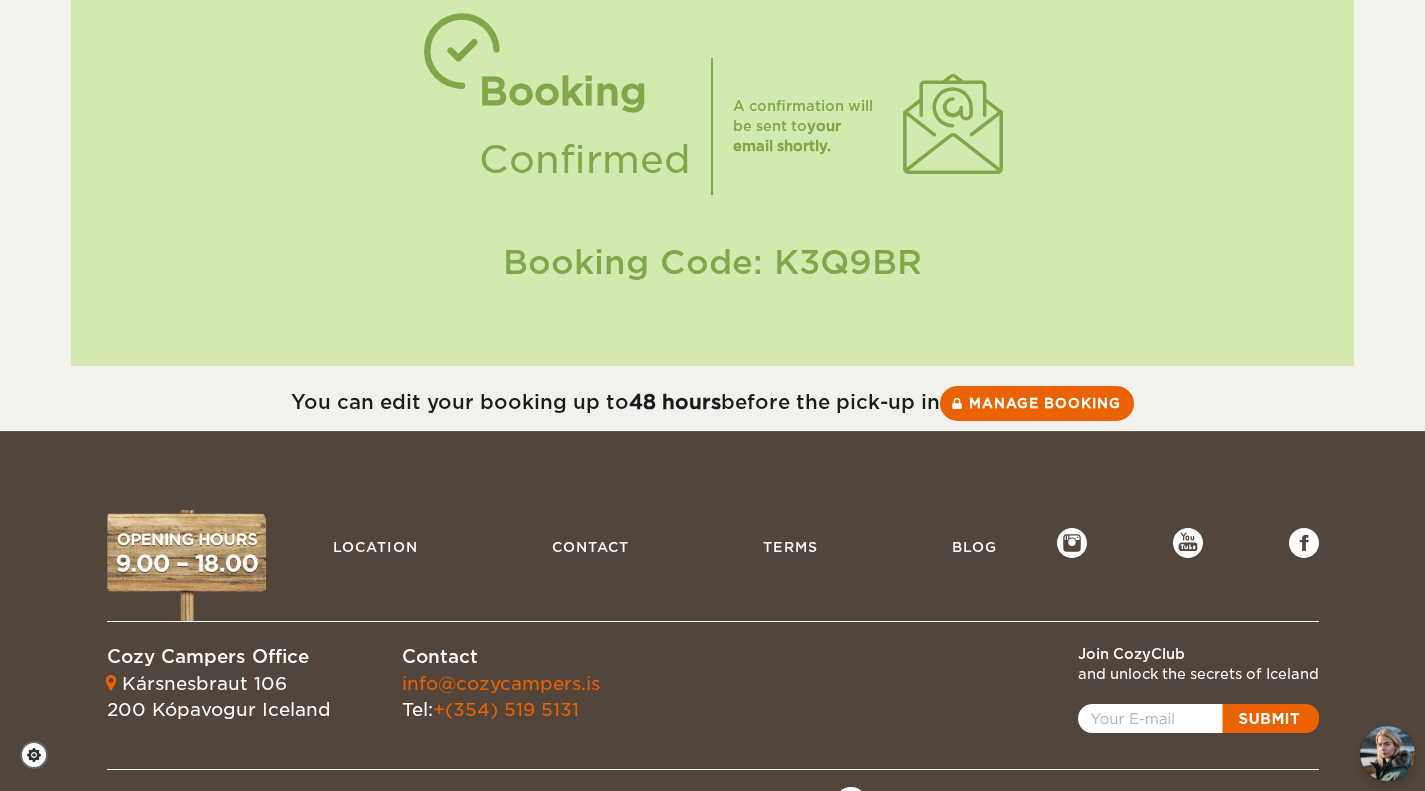 scroll, scrollTop: 0, scrollLeft: 0, axis: both 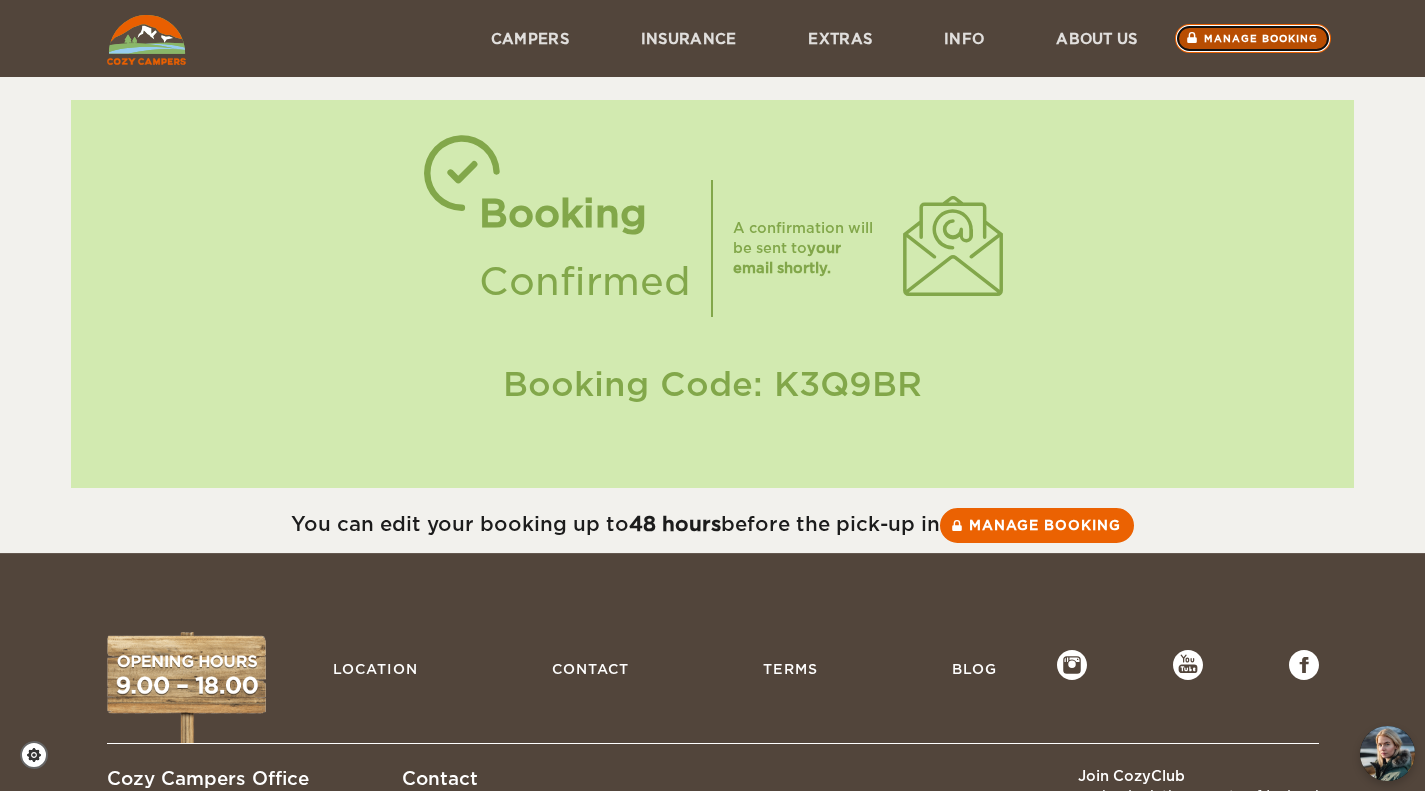 click on "Manage booking" at bounding box center (1253, 38) 